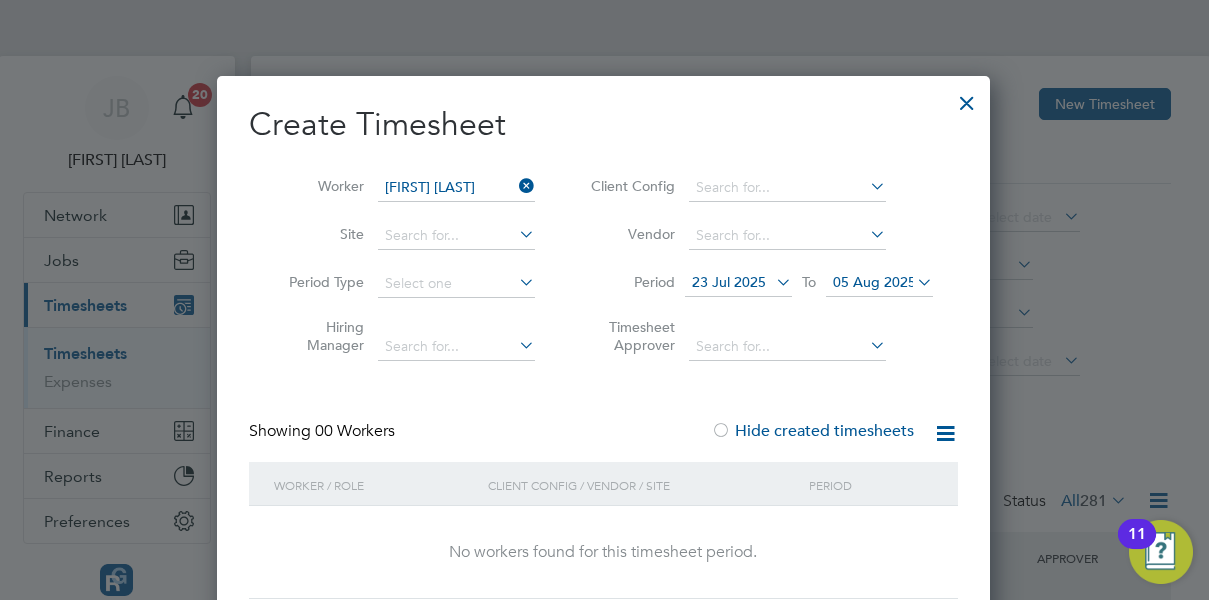scroll, scrollTop: 0, scrollLeft: 0, axis: both 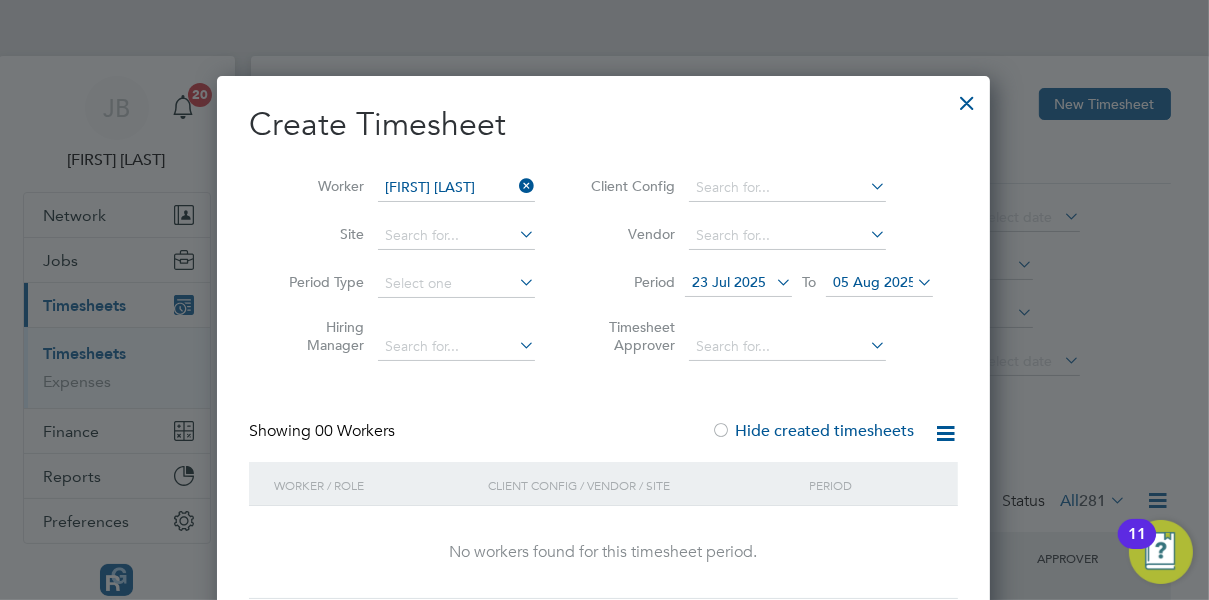 click on "05 Aug 2025" at bounding box center [874, 282] 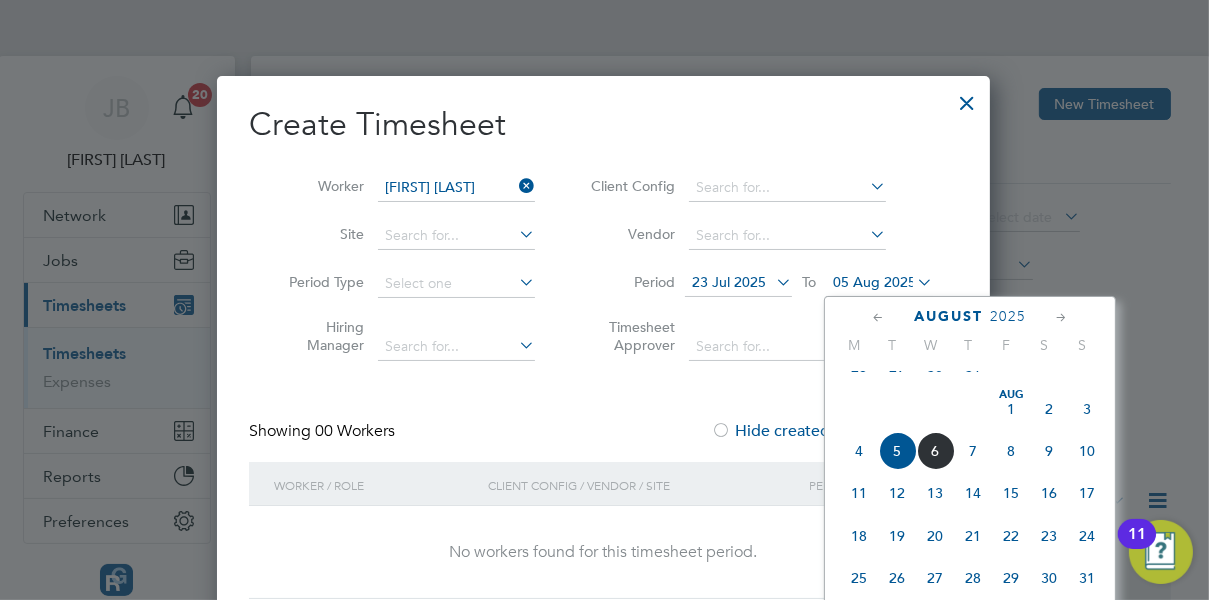 click on "5" 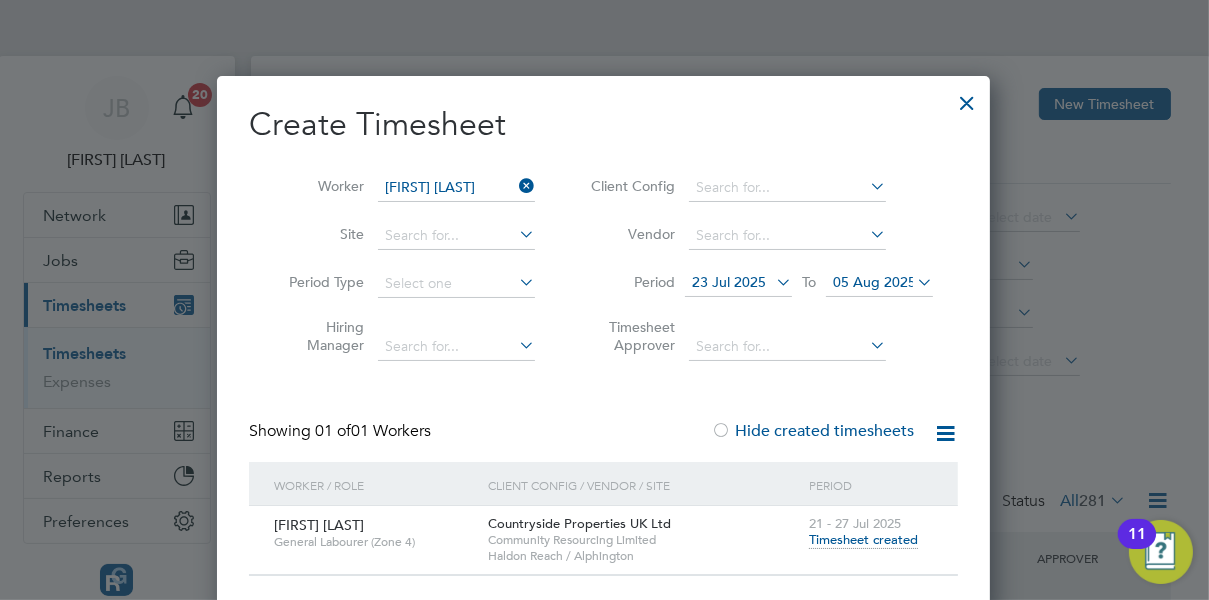 click on "Hide created timesheets" at bounding box center (812, 431) 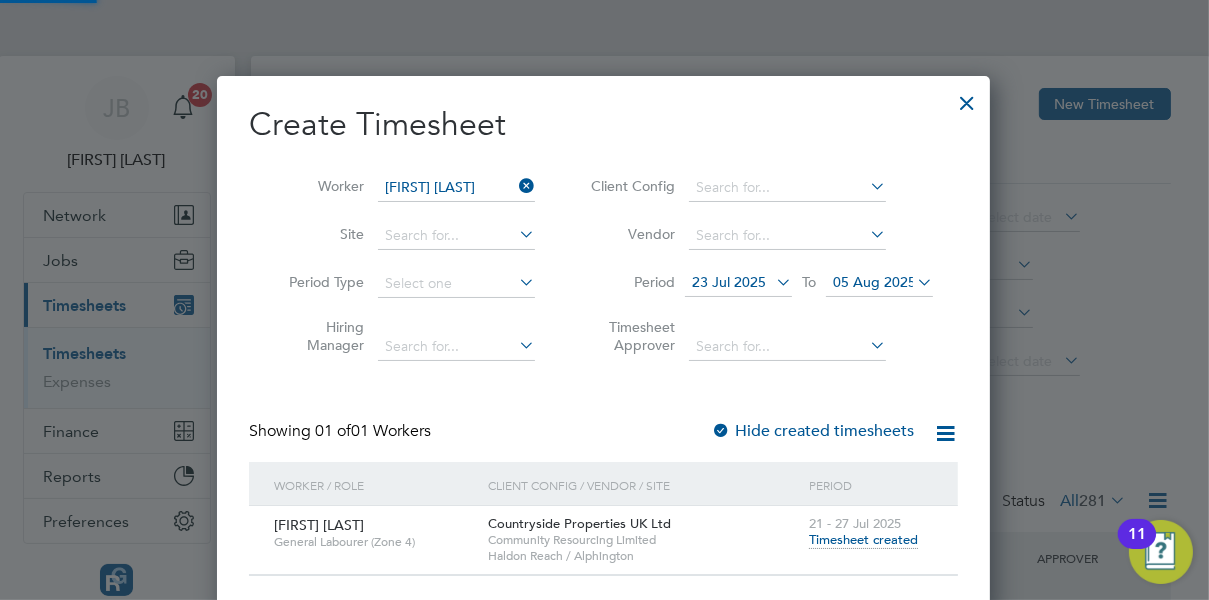 click on "Hide created timesheets" at bounding box center (812, 431) 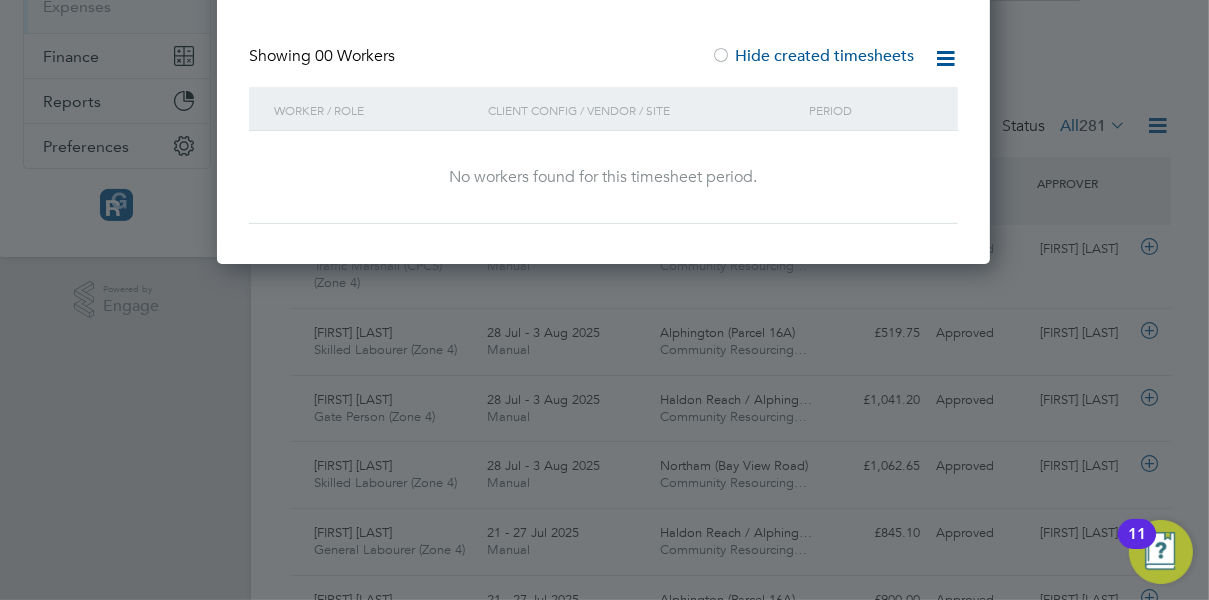 click on "Create Timesheet Worker   Philip Hunt Site   Period Type   Hiring Manager   Client Config   Vendor   Period
23 Jul 2025
To
05 Aug 2025
Timesheet Approver   Showing   00 Workers Hide created timesheets Worker / Role Client Config / Vendor / Site Period No workers found for this timesheet period. Show   more" at bounding box center (603, -24) 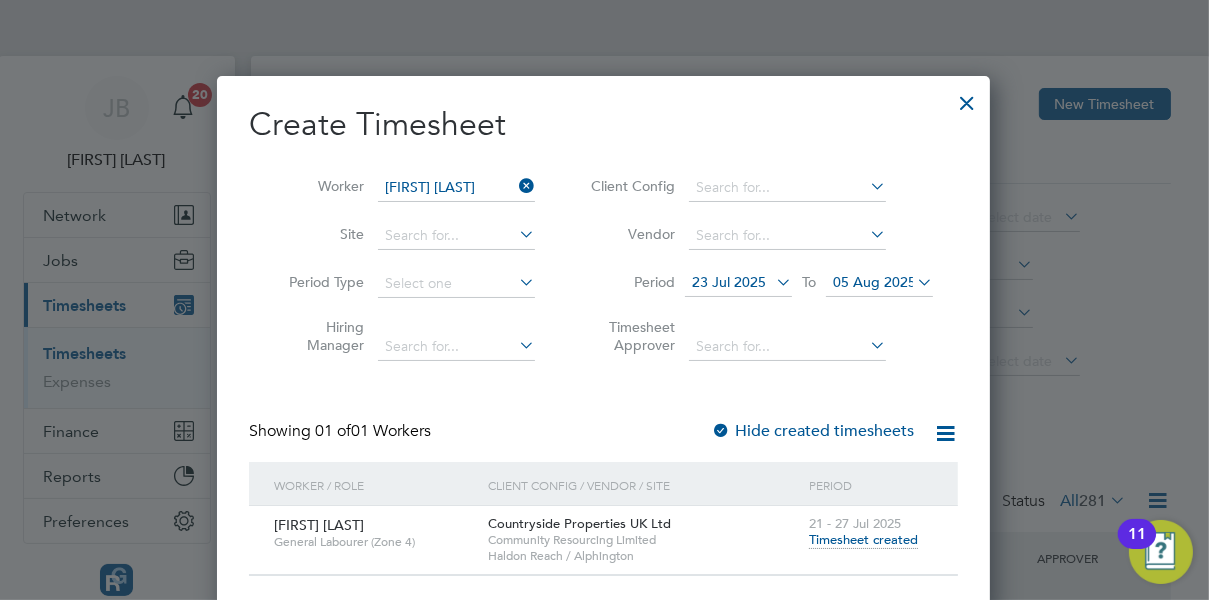 click at bounding box center [967, 98] 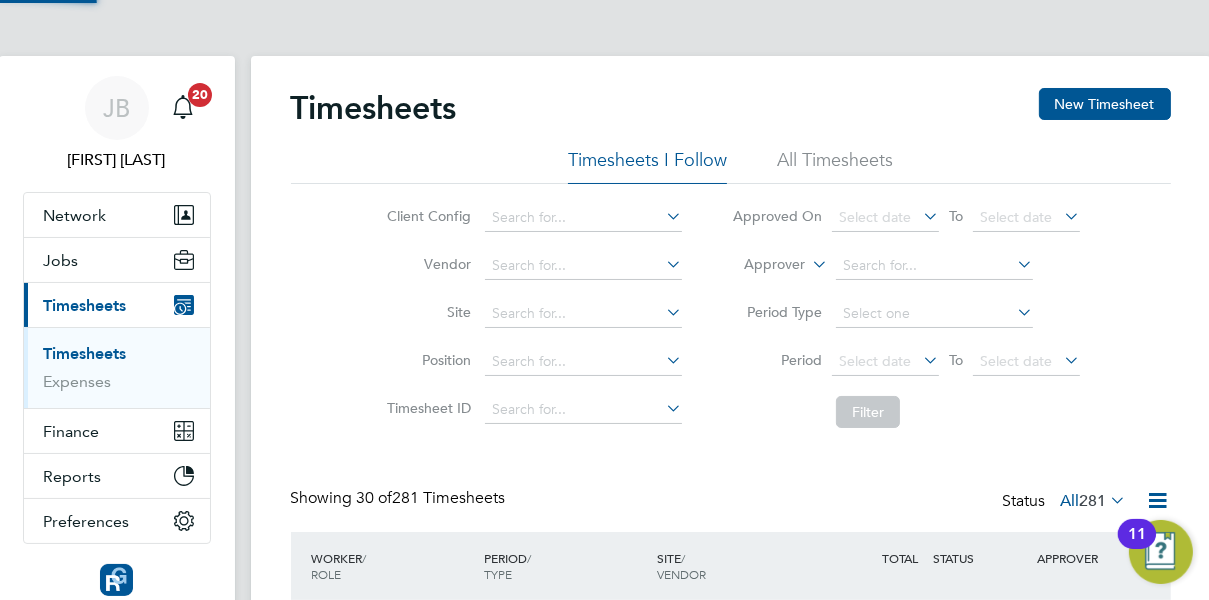 scroll, scrollTop: 10, scrollLeft: 10, axis: both 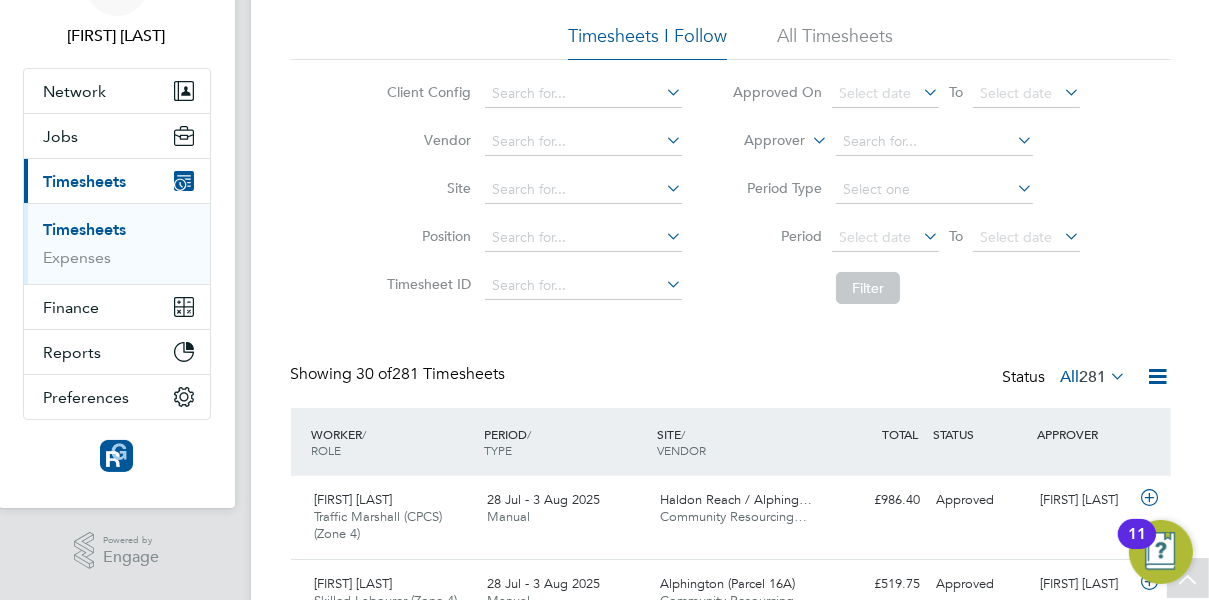 click on "Timesheets New Timesheet Timesheets I Follow All Timesheets Client Config   Vendor   Site   Position   Timesheet ID   Approved On
Select date
To
Select date
Approver     Period Type   Period
Select date
To
Select date
Filter Showing   30 of  281 Timesheets Status  All  281  WORKER  / ROLE WORKER  / PERIOD PERIOD  / TYPE SITE  / VENDOR TOTAL   TOTAL  / STATUS STATUS APPROVER Simon Williams Traffic Marshall (CPCS) (Zone 4)   28 Jul - 3 Aug 2025 28 Jul - 3 Aug 2025 Manual Haldon Reach / Alphing… Community Resourcing… £986.40 Approved Approved Rob Pendell Darryl Carr Skilled Labourer (Zone 4)   28 Jul - 3 Aug 2025 28 Jul - 3 Aug 2025 Manual Alphington (Parcel 16A) Community Resourcing… £519.75 Approved Approved Dan Badger Connor Iles Gate Person (Zone 4)   28 Jul - 3 Aug 2025 28 Jul - 3 Aug 2025 Manual Haldon Reach / Alphing… Community Resourcing… £1,041.20 Approved Approved Rob Pendell Eric Kelly Skilled Labourer (Zone 4)   28 Jul - 3 Aug 2025 Manual" 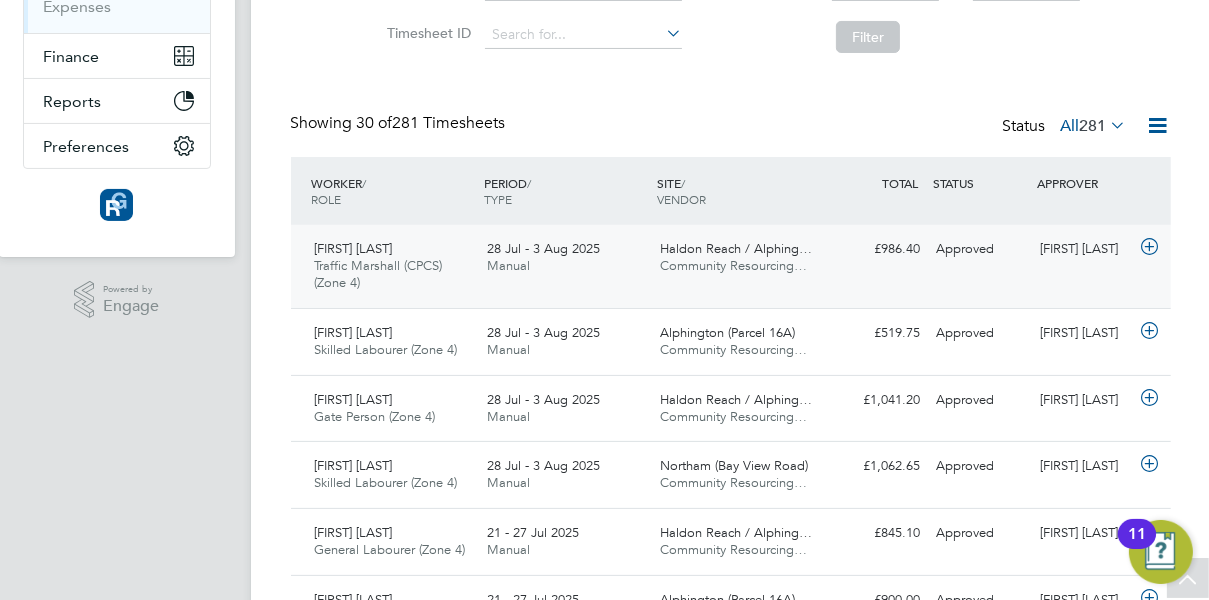 scroll, scrollTop: 0, scrollLeft: 0, axis: both 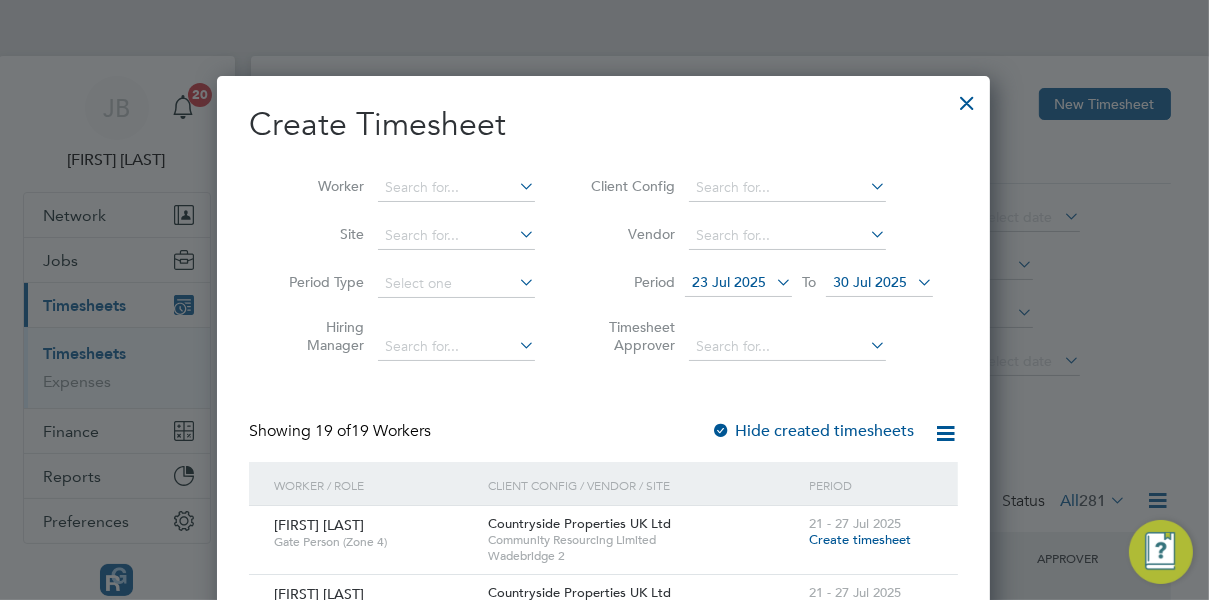 drag, startPoint x: 0, startPoint y: 0, endPoint x: 645, endPoint y: 148, distance: 661.762 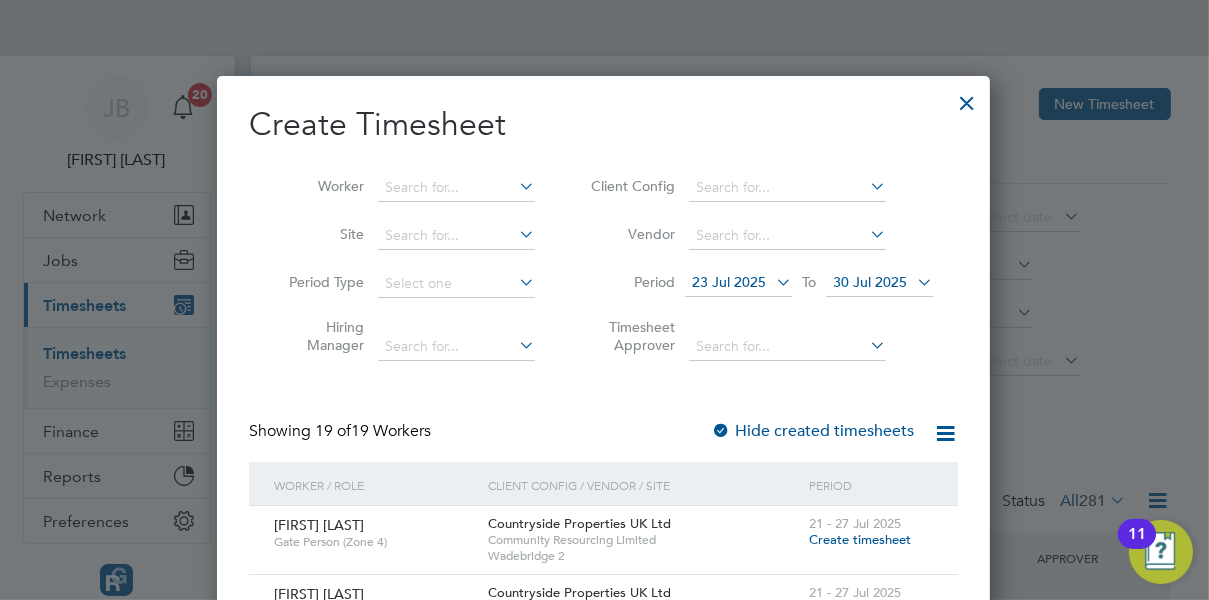 click on "30 Jul 2025" at bounding box center (879, 283) 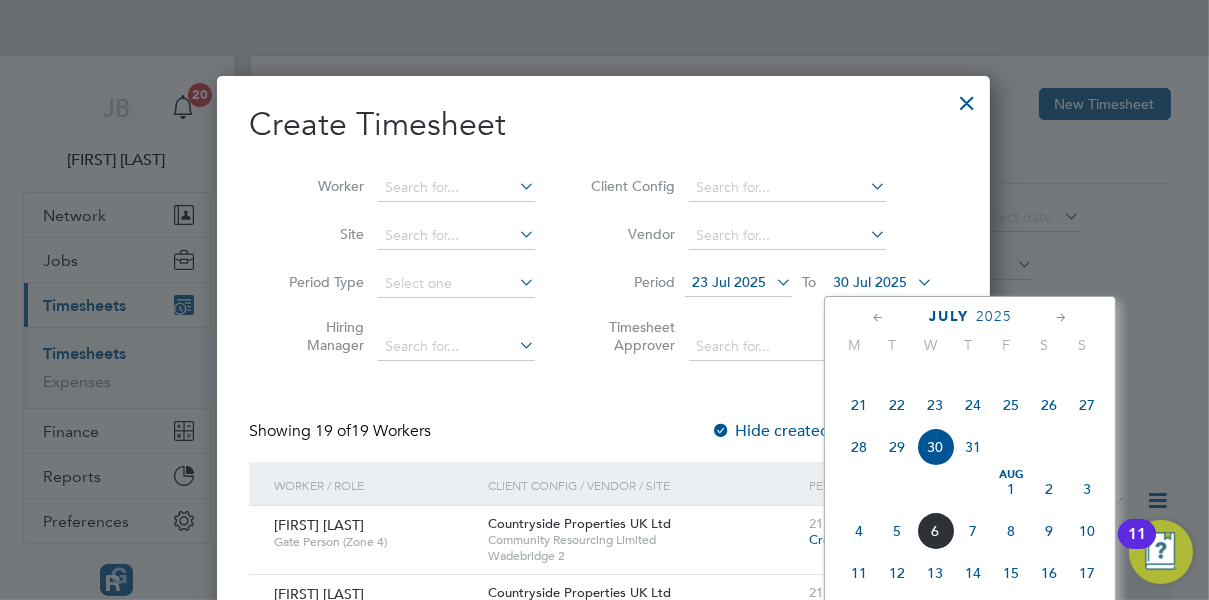 click on "6" 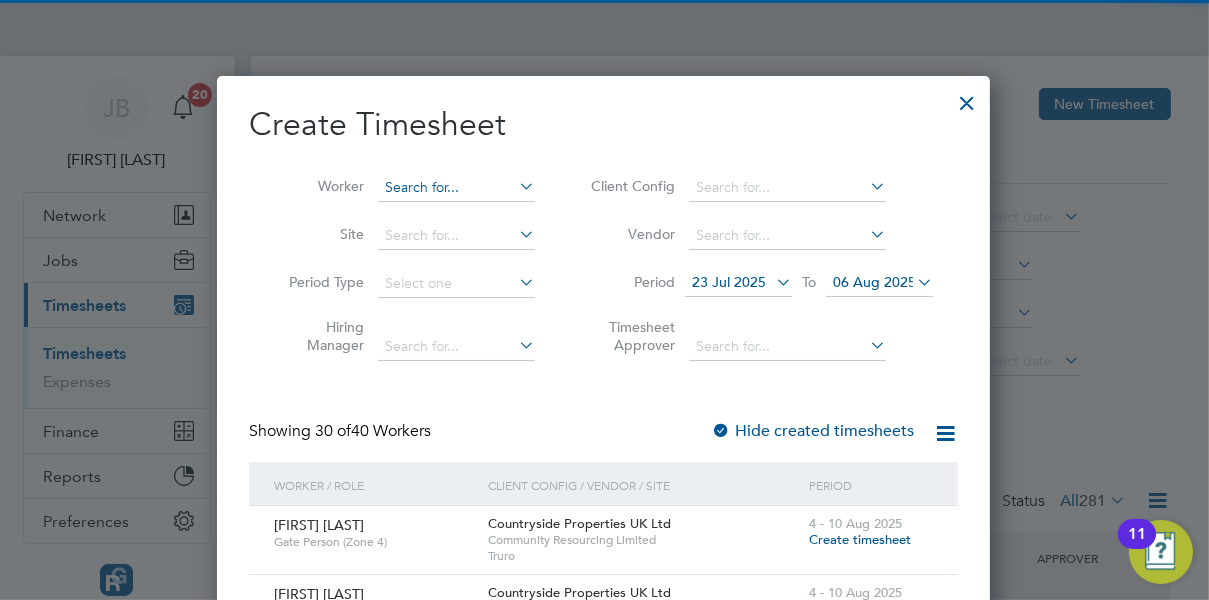 click at bounding box center (456, 188) 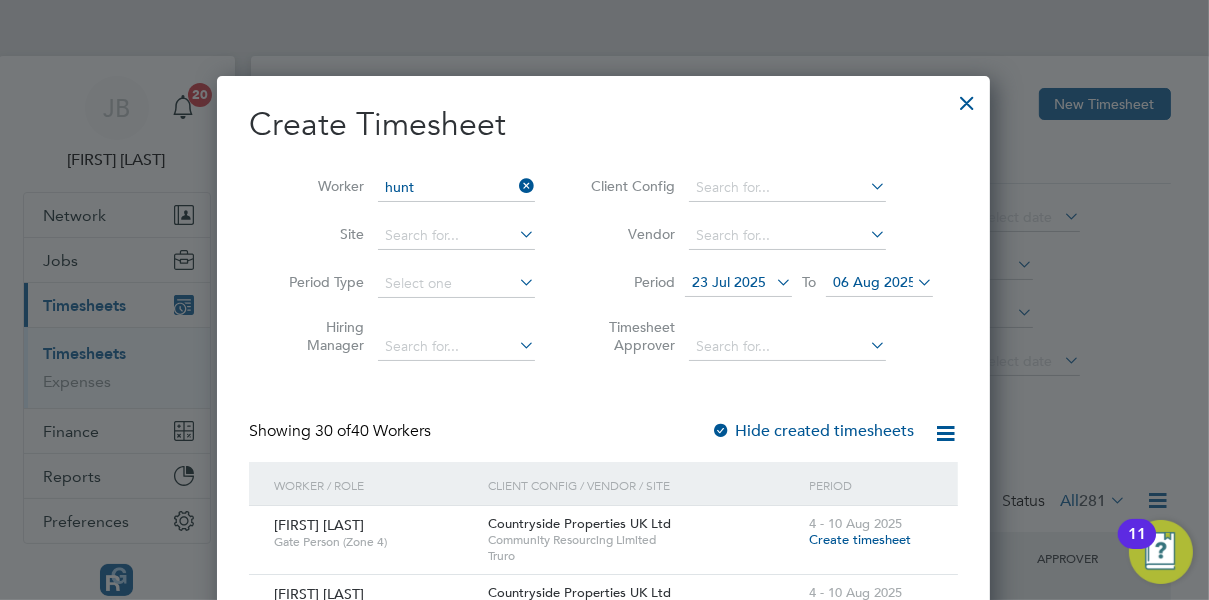 click on "[FIRST]  [LAST]" 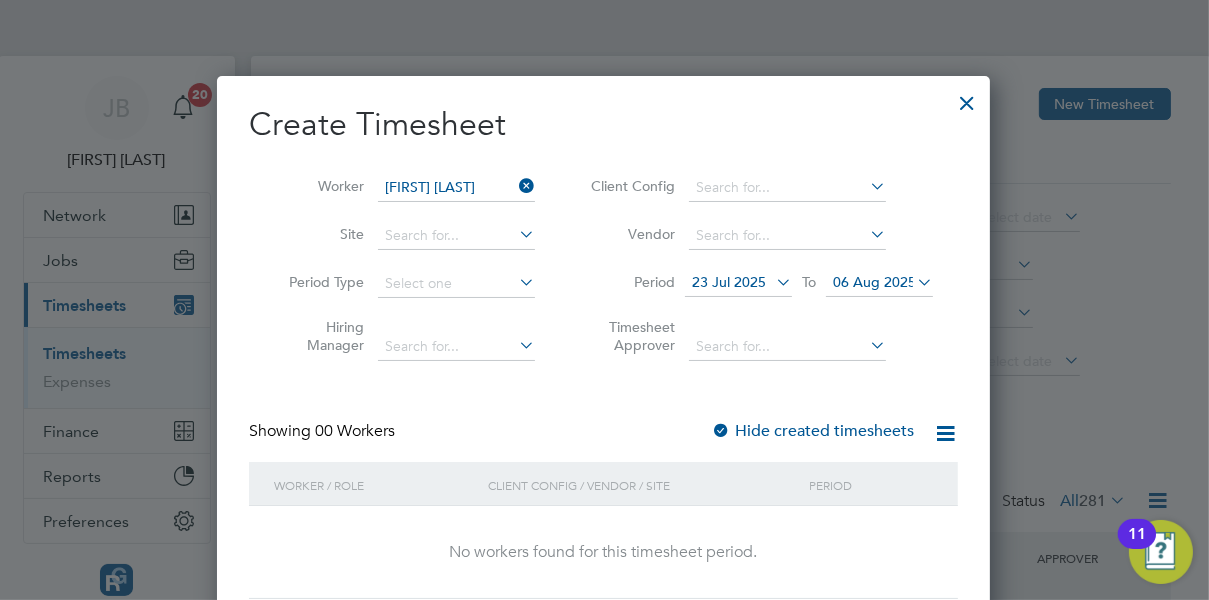 click on "Hide created timesheets" at bounding box center (812, 431) 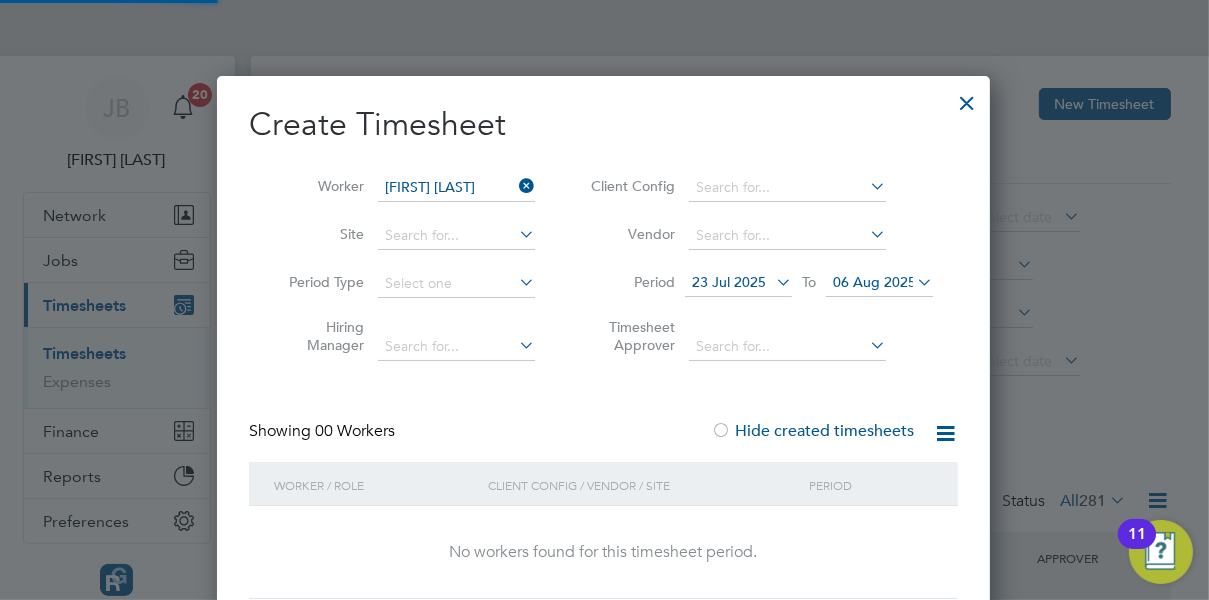 click on "Hide created timesheets" at bounding box center [812, 431] 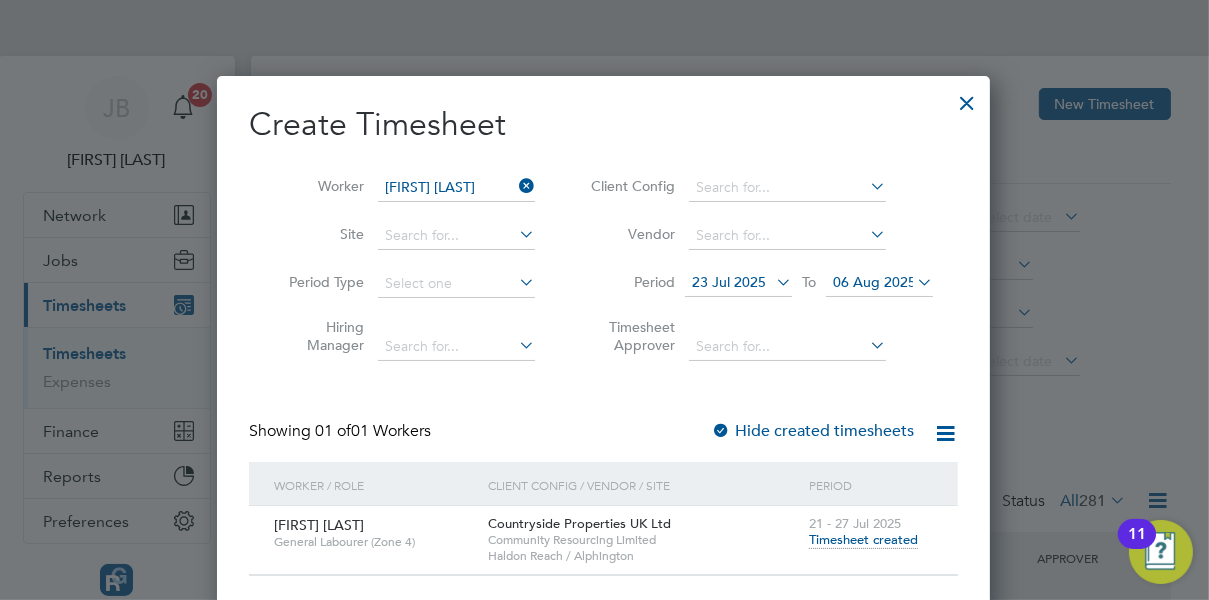 click on "Hide created timesheets" at bounding box center [812, 431] 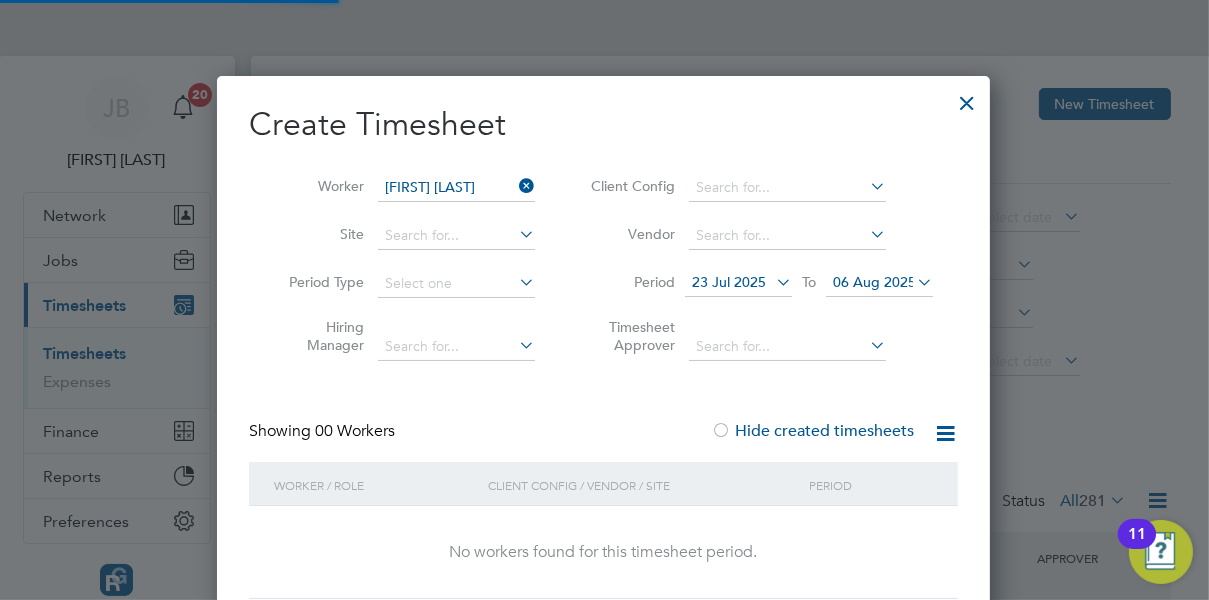 click on "Hide created timesheets" at bounding box center [812, 431] 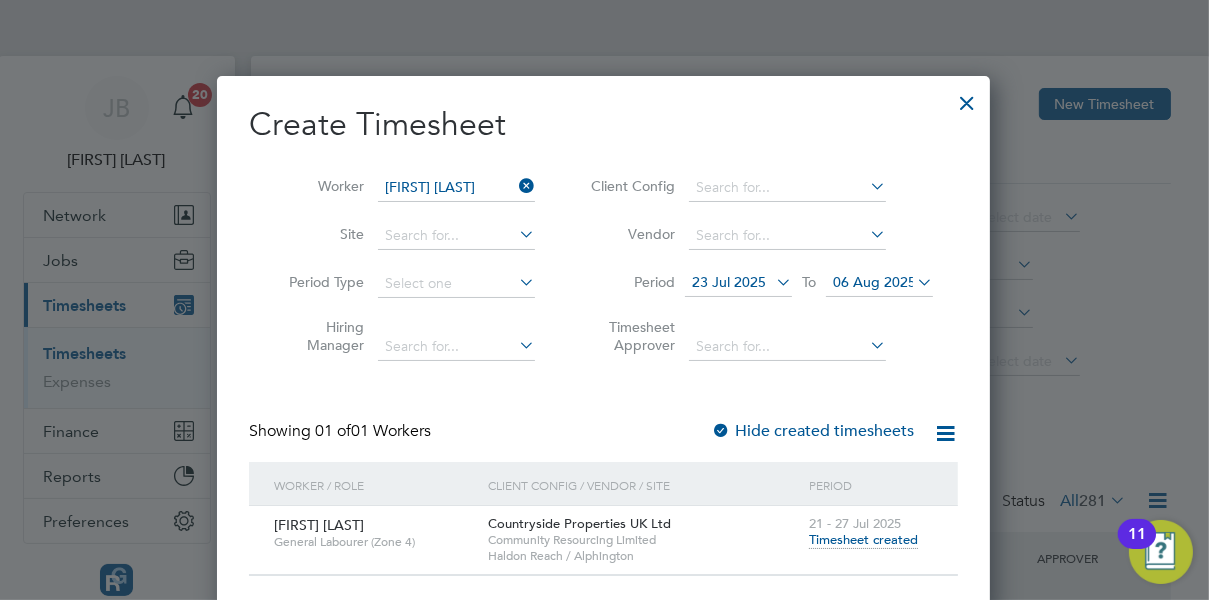 click at bounding box center (515, 186) 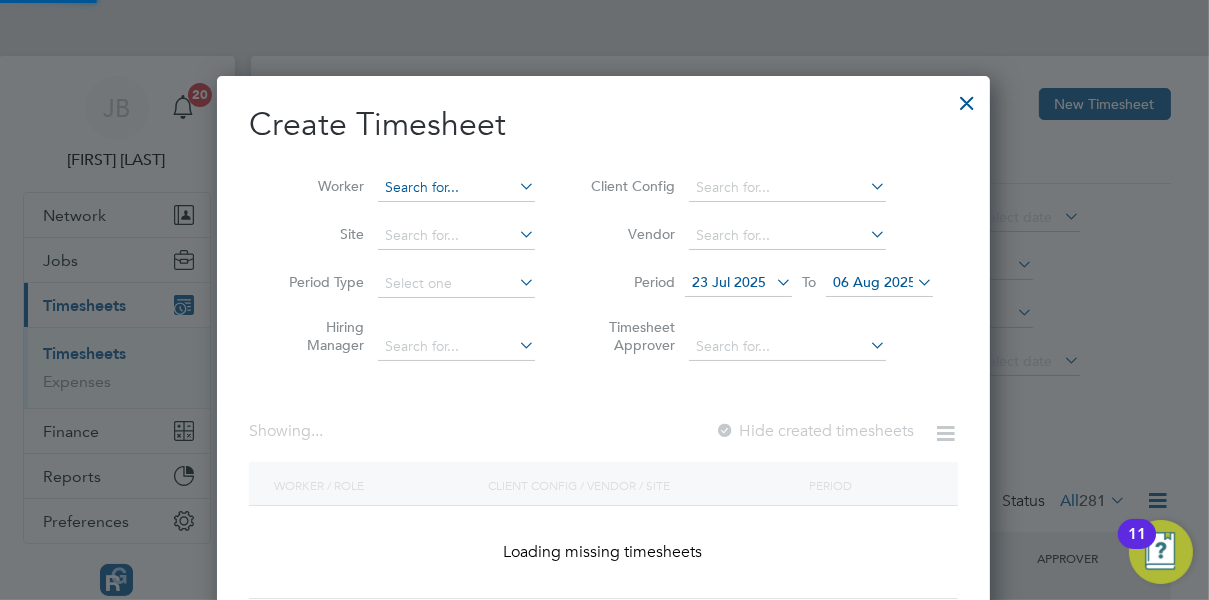 scroll, scrollTop: 10, scrollLeft: 10, axis: both 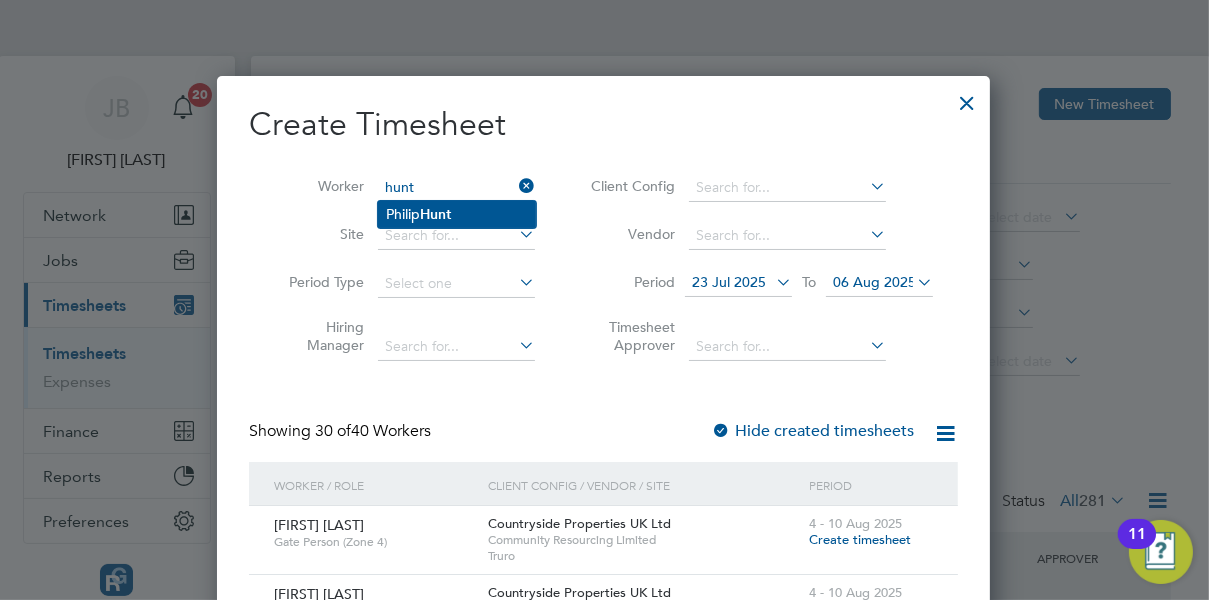 click on "[FIRST]  [LAST]" 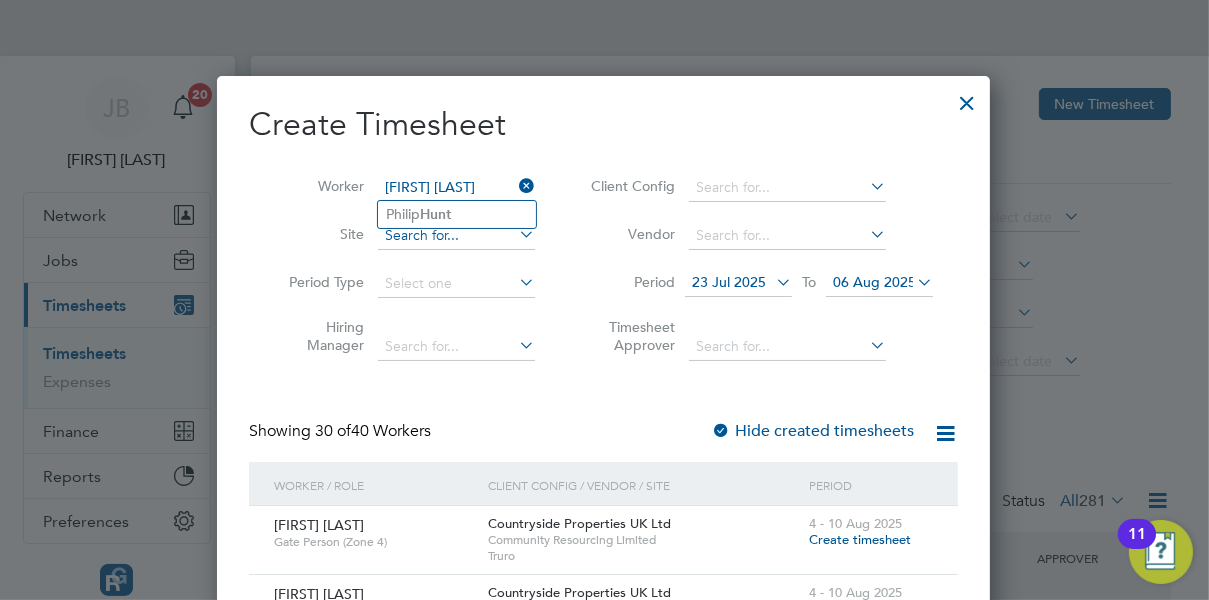 scroll, scrollTop: 10, scrollLeft: 10, axis: both 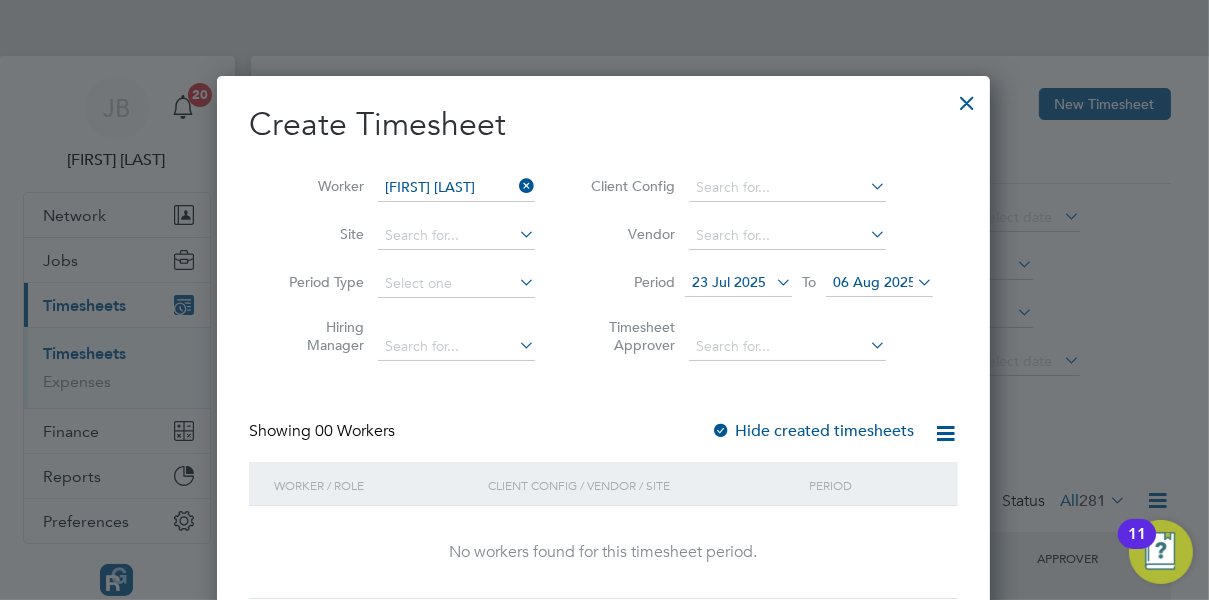 click on "Hide created timesheets" at bounding box center [812, 431] 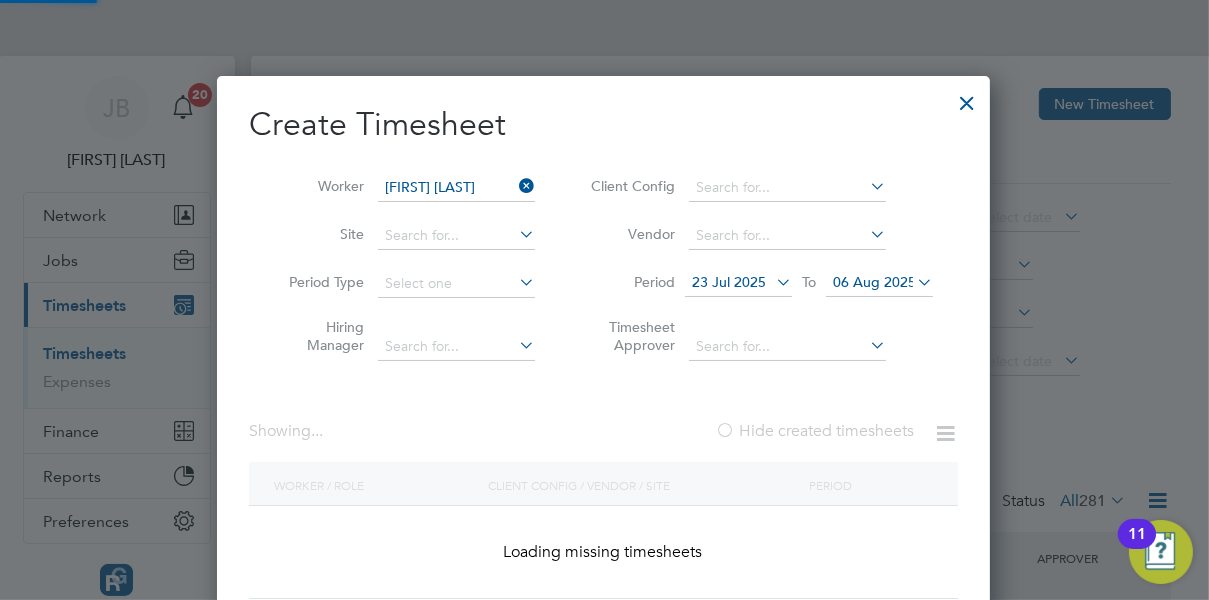 scroll, scrollTop: 10, scrollLeft: 10, axis: both 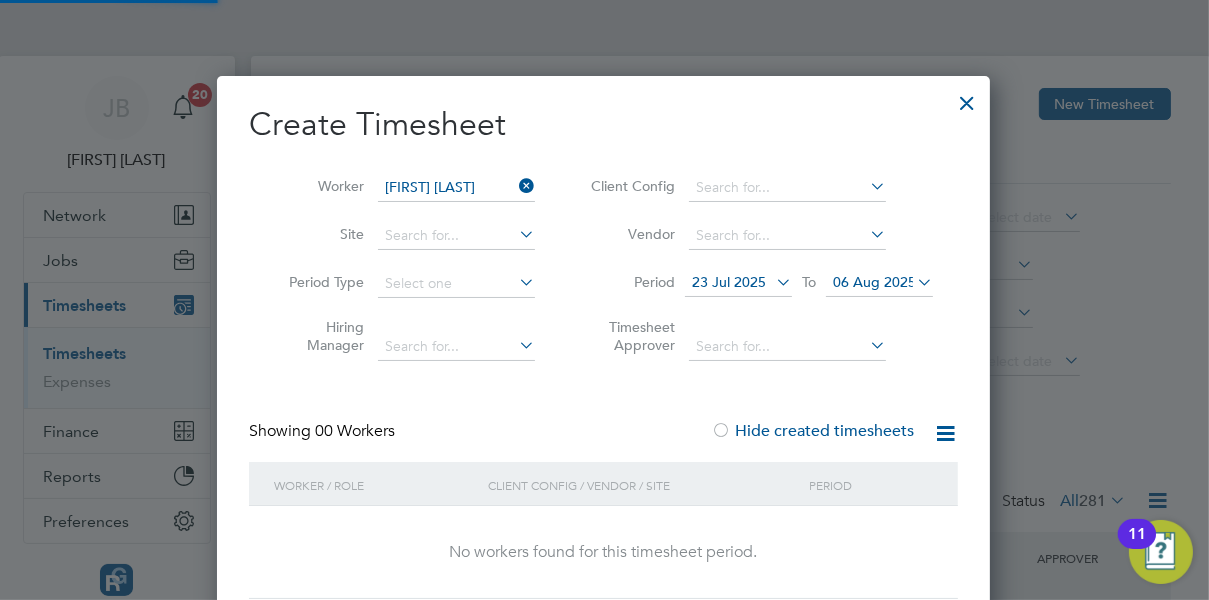 click on "Hide created timesheets" at bounding box center [812, 431] 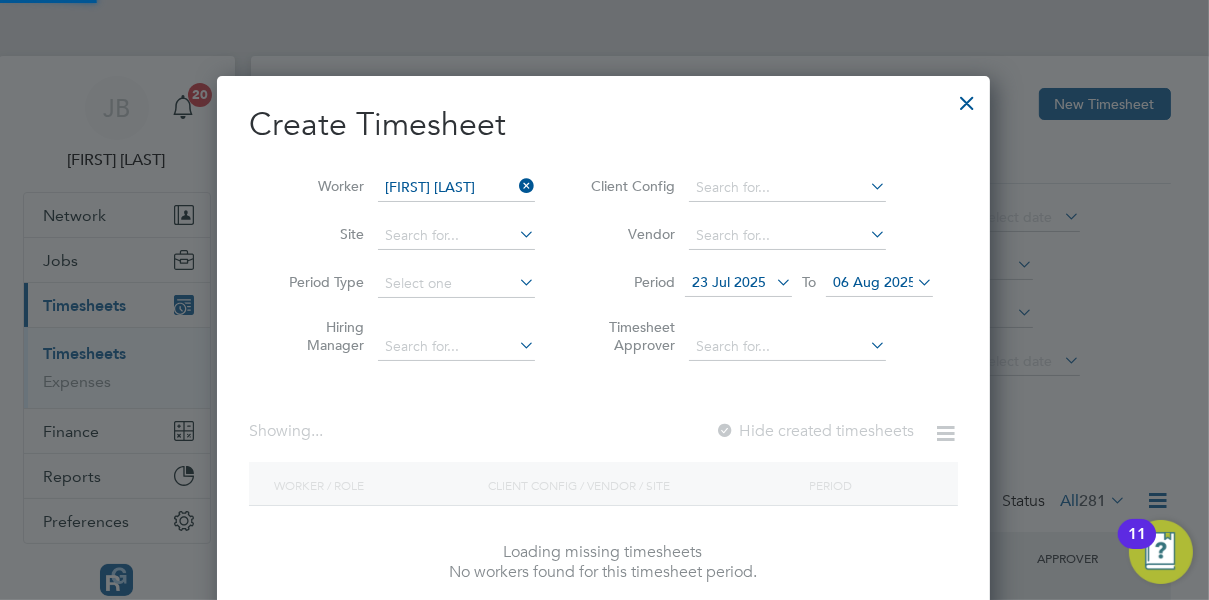 scroll, scrollTop: 0, scrollLeft: 10, axis: horizontal 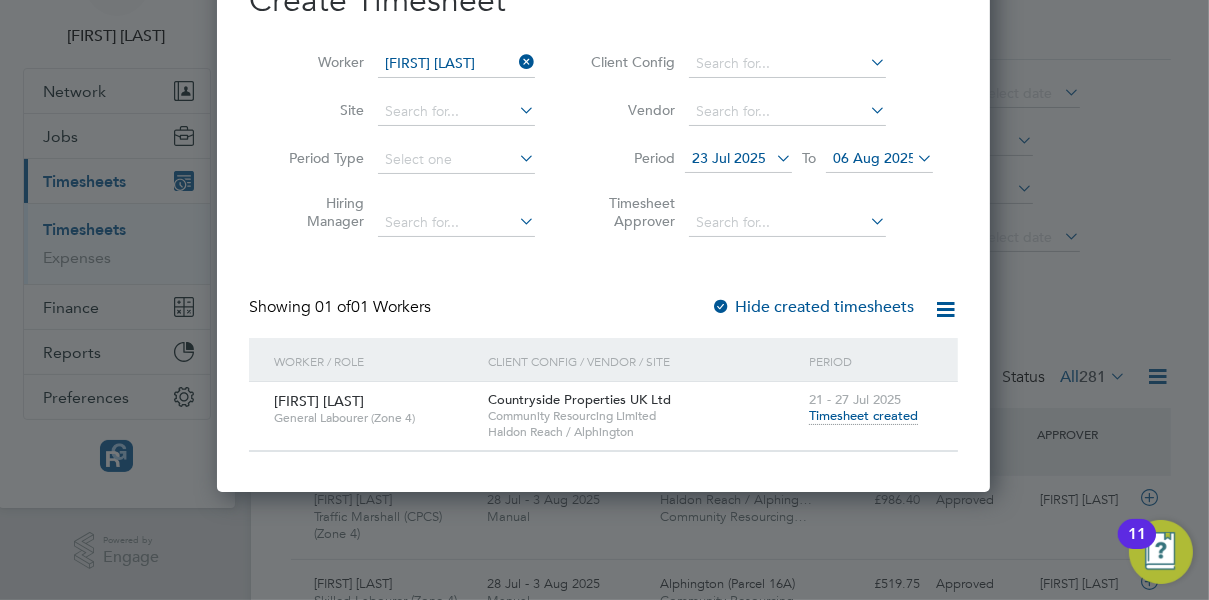 click on "06 Aug 2025" at bounding box center (874, 158) 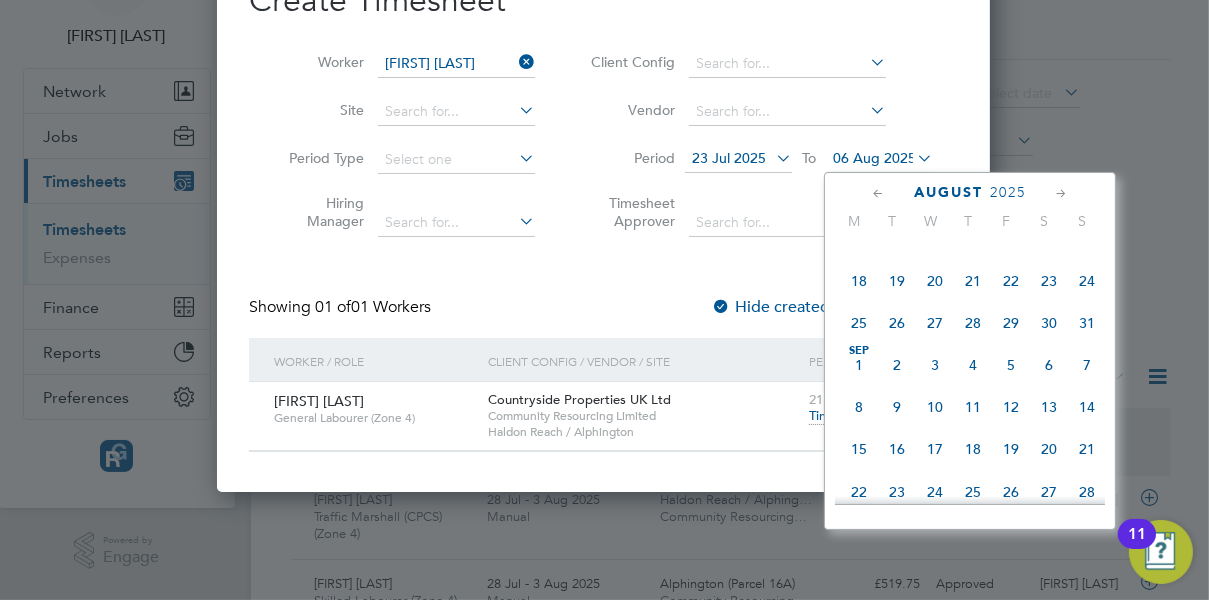scroll, scrollTop: 657, scrollLeft: 0, axis: vertical 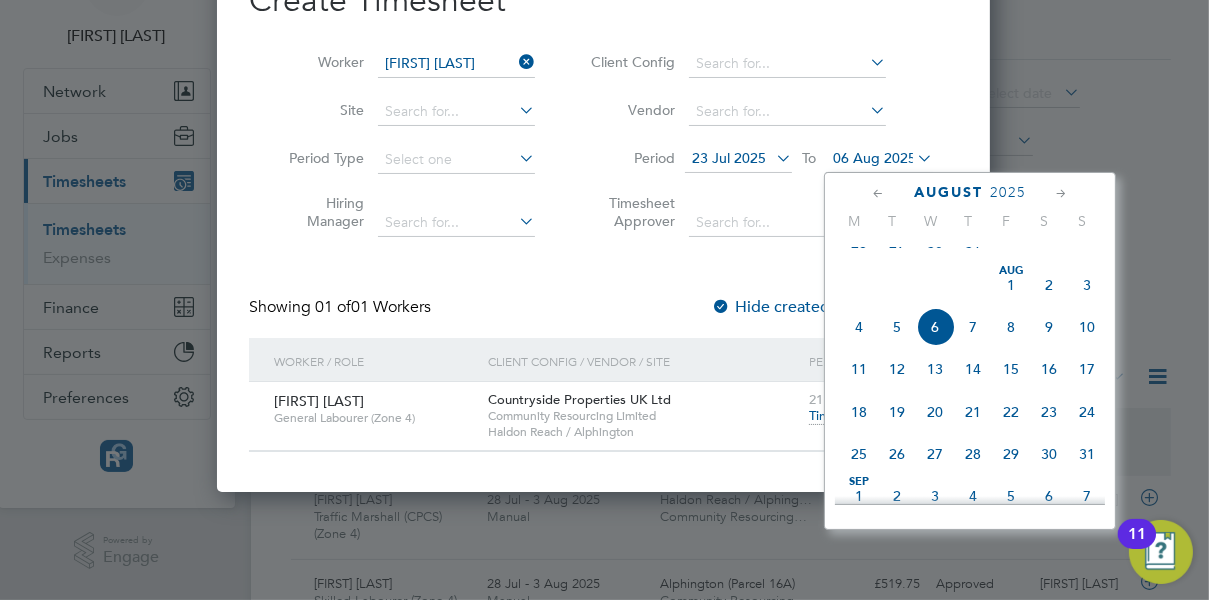 click on "20" 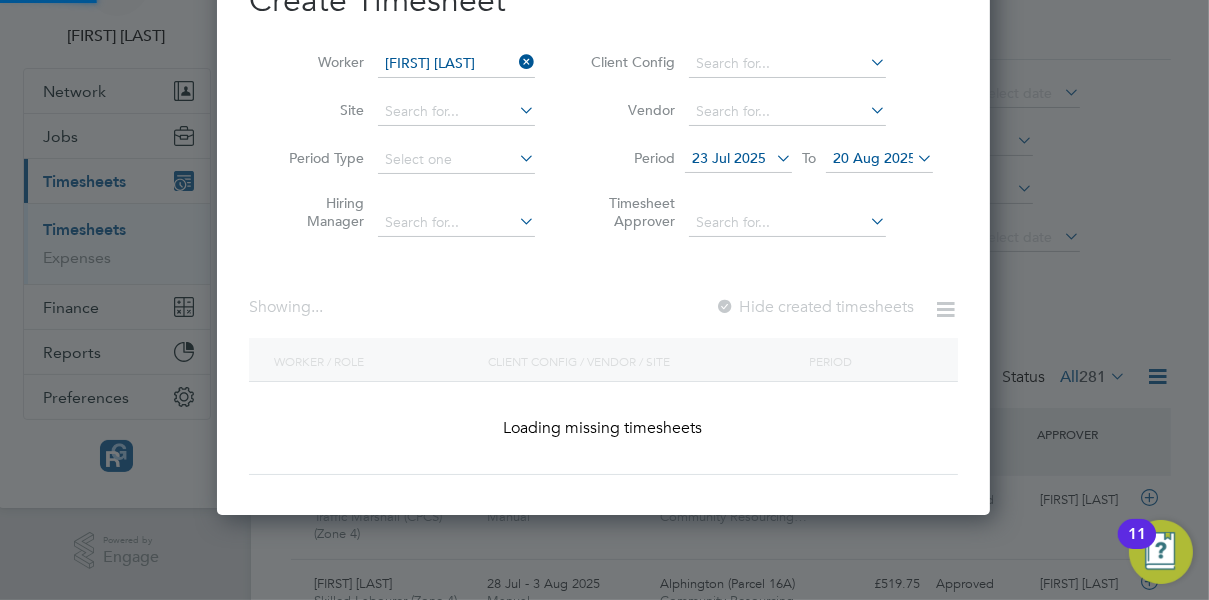 scroll, scrollTop: 10, scrollLeft: 10, axis: both 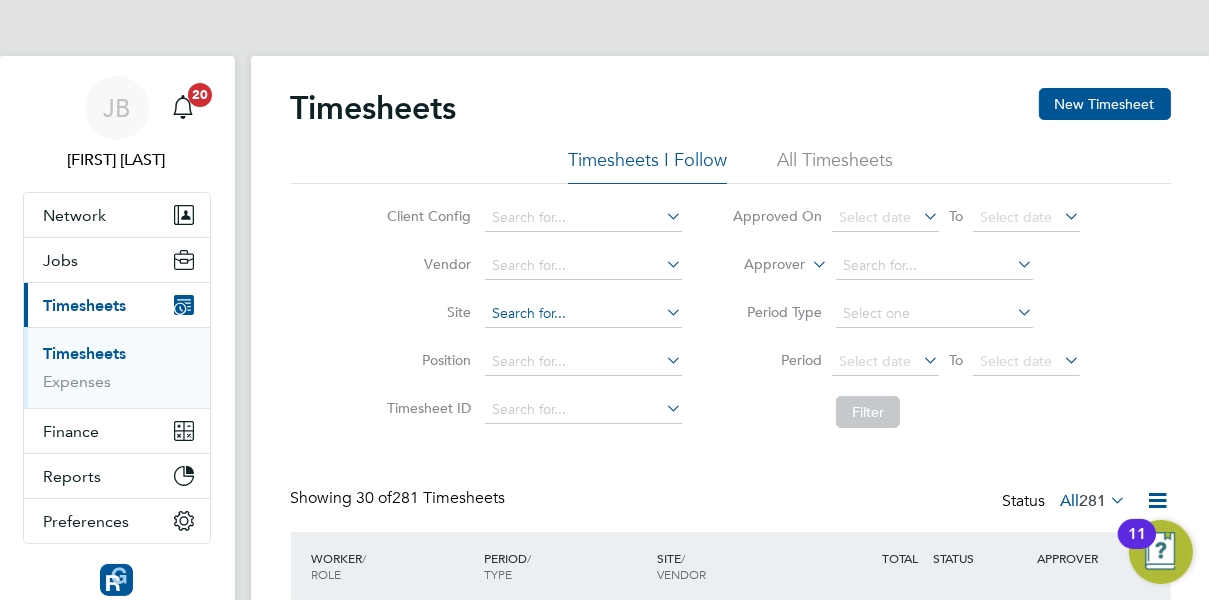 click 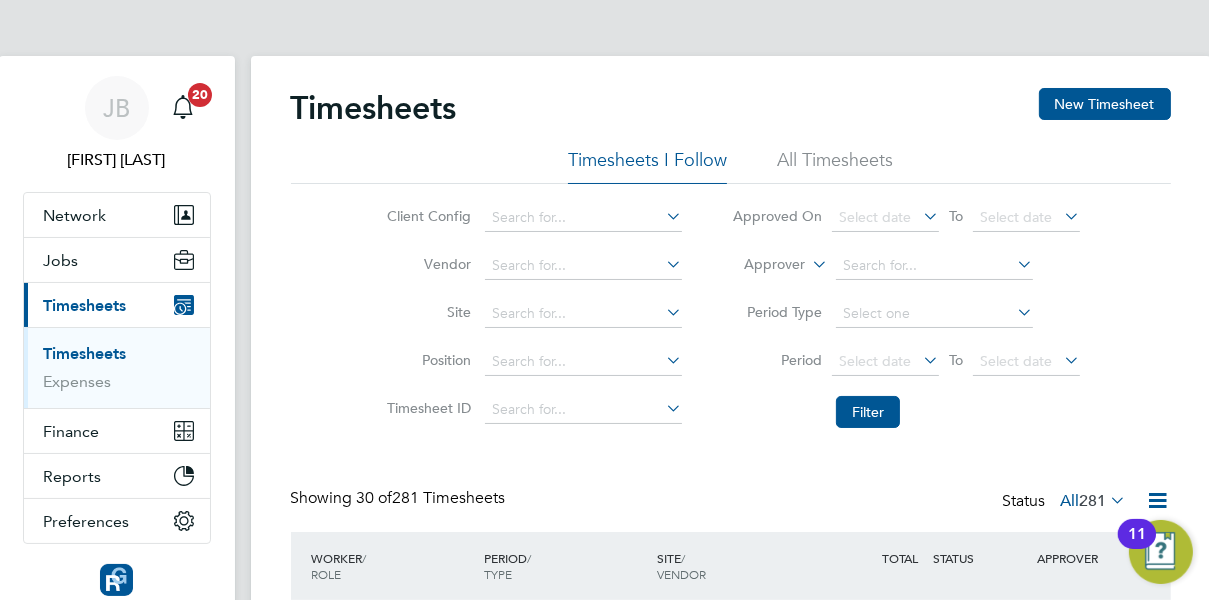 scroll, scrollTop: 249, scrollLeft: 0, axis: vertical 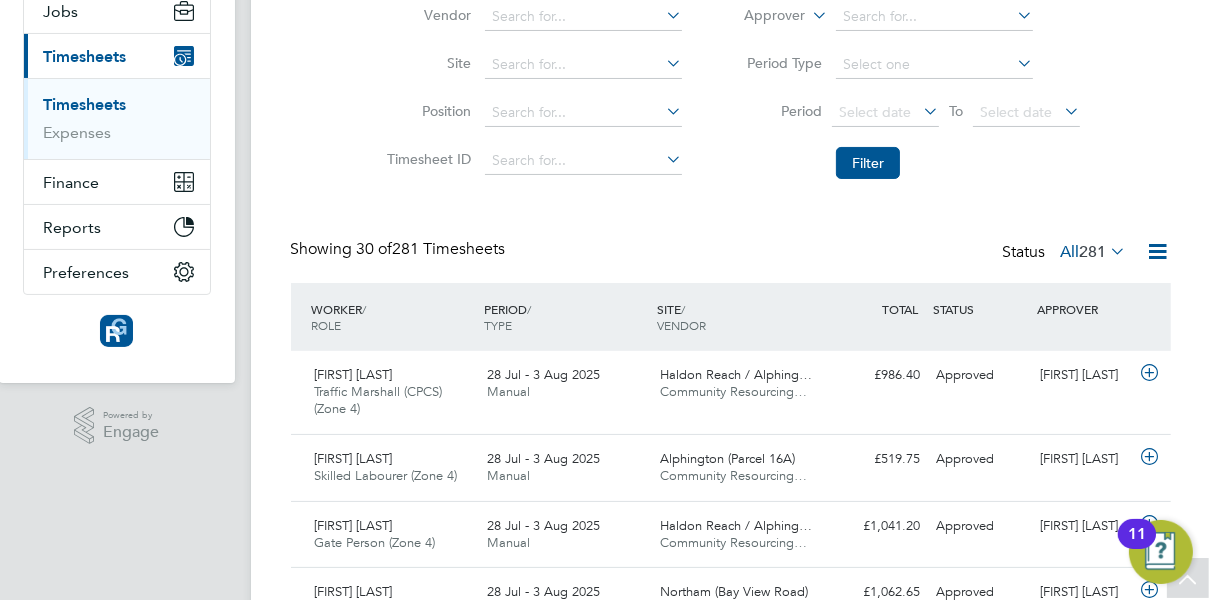 click on "Position" 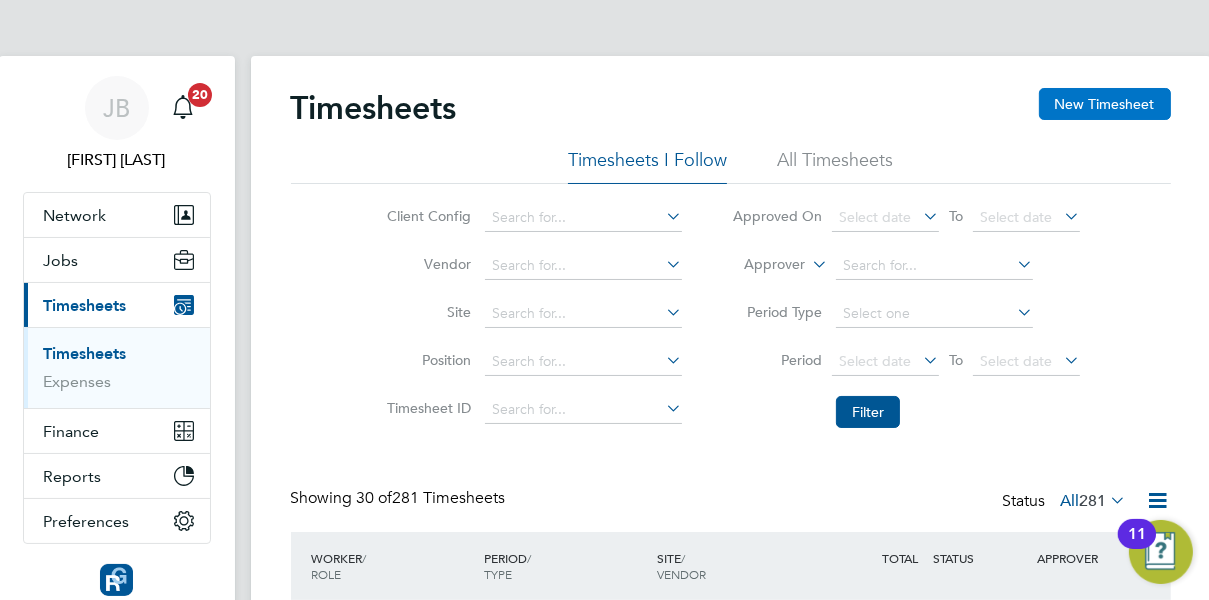 click on "New Timesheet" 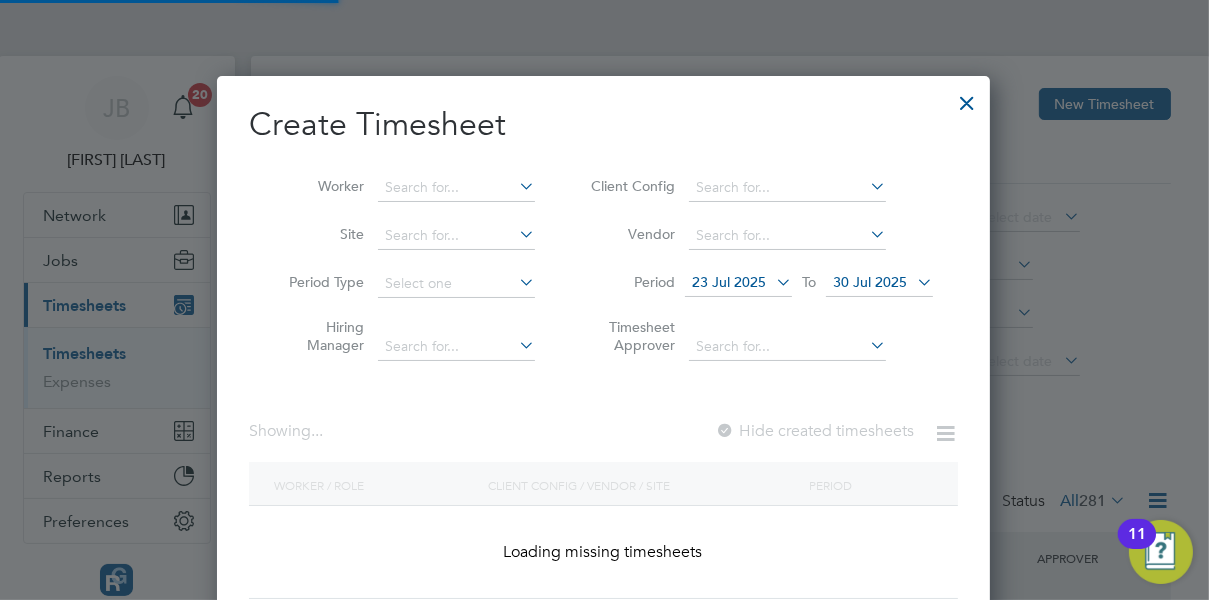 scroll, scrollTop: 10, scrollLeft: 10, axis: both 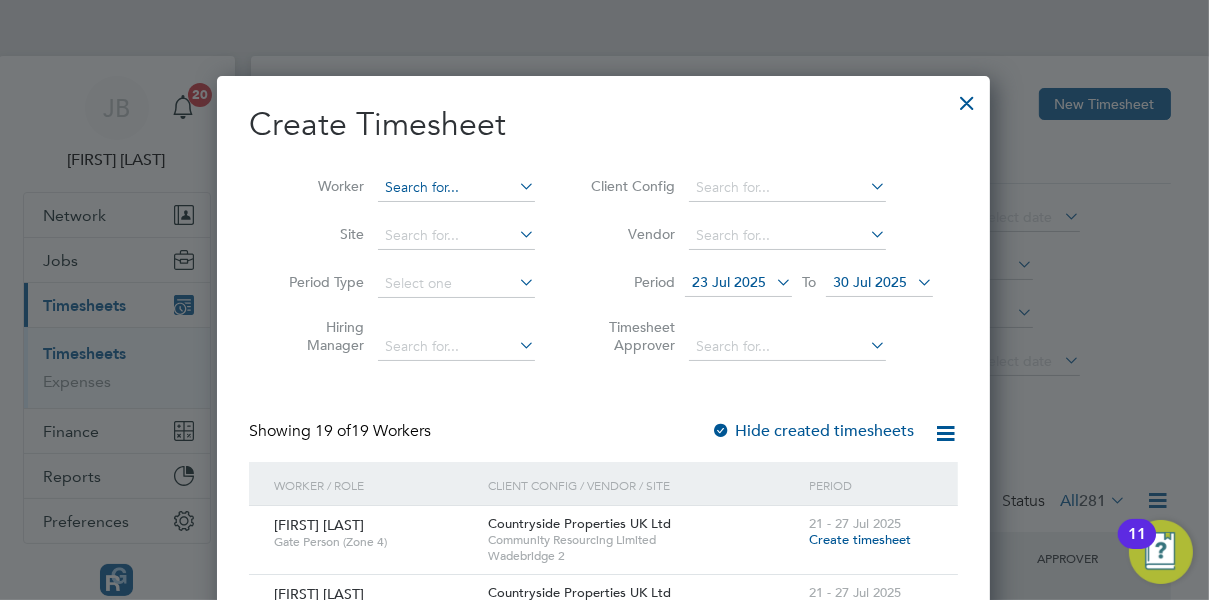 click at bounding box center [456, 188] 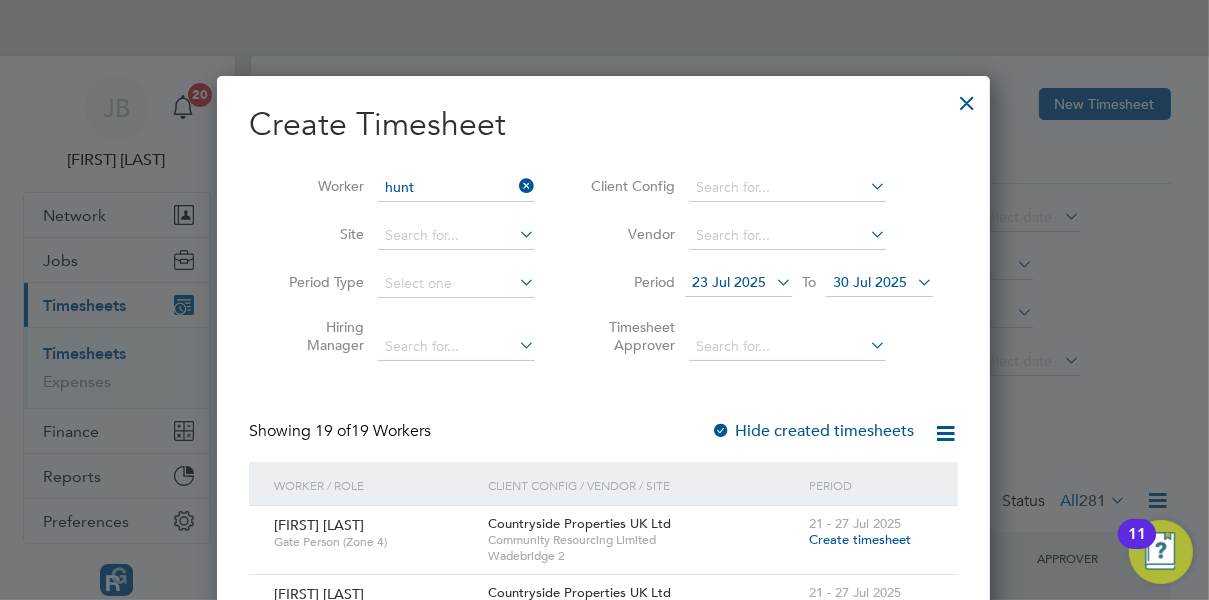 click on "Philip  Hunt" 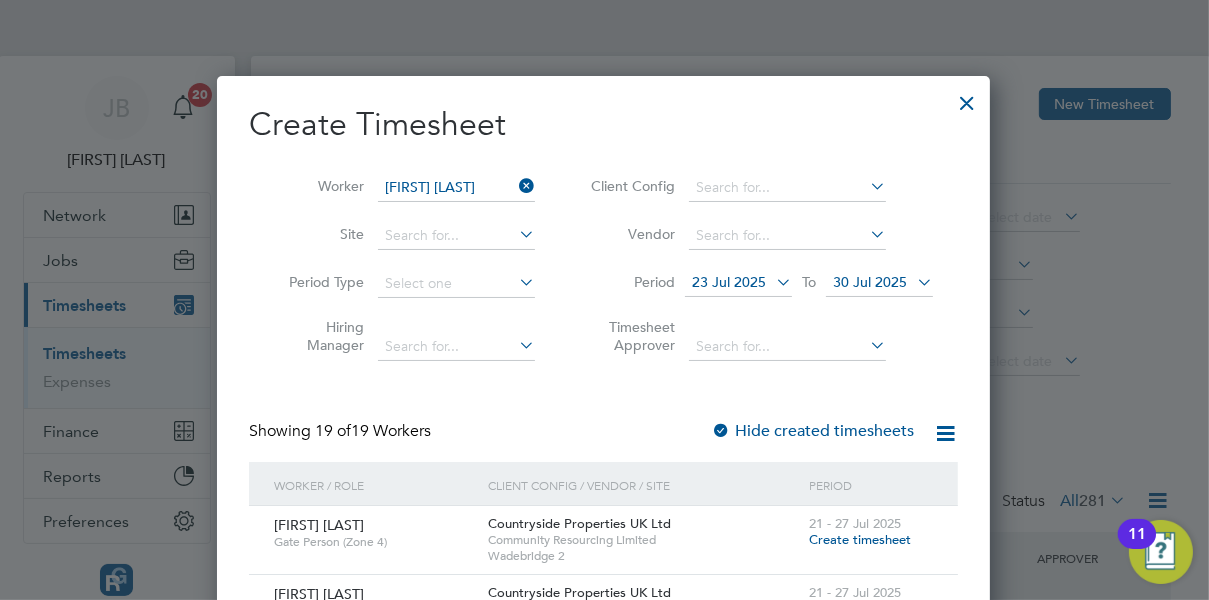 scroll, scrollTop: 10, scrollLeft: 10, axis: both 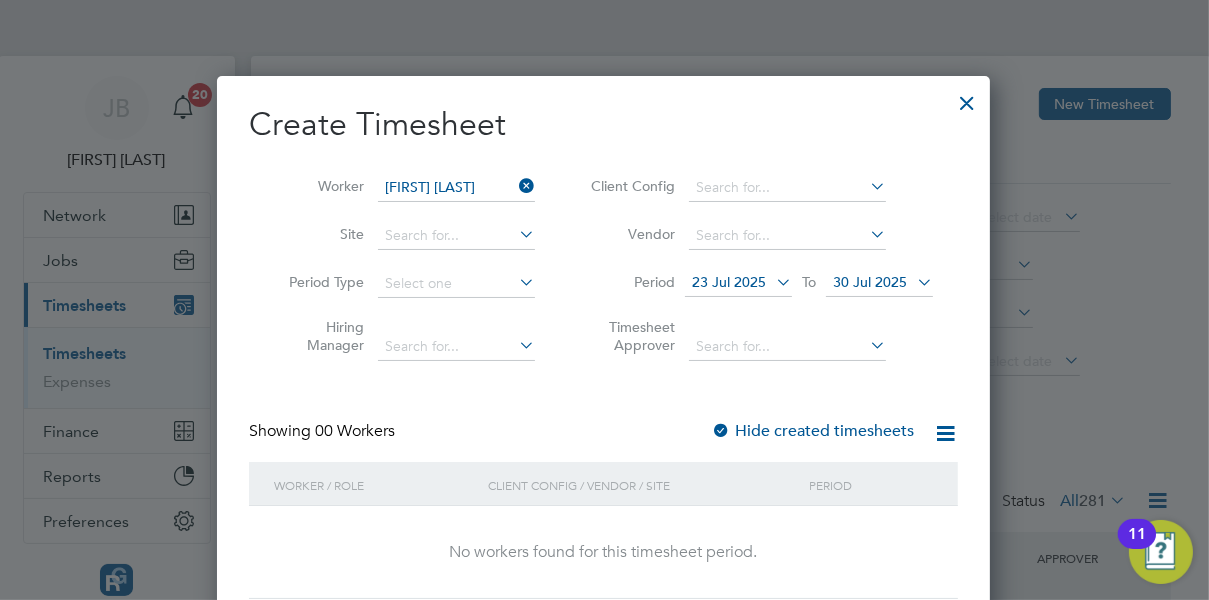 click on "Hide created timesheets" at bounding box center (812, 431) 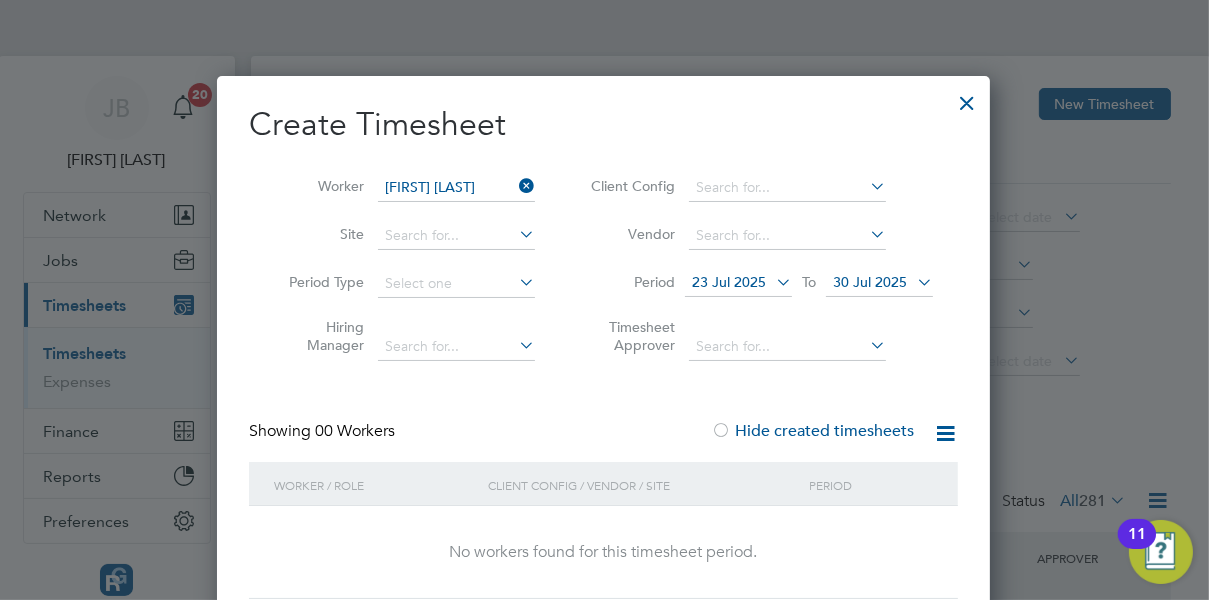 click on "Hide created timesheets" at bounding box center [812, 431] 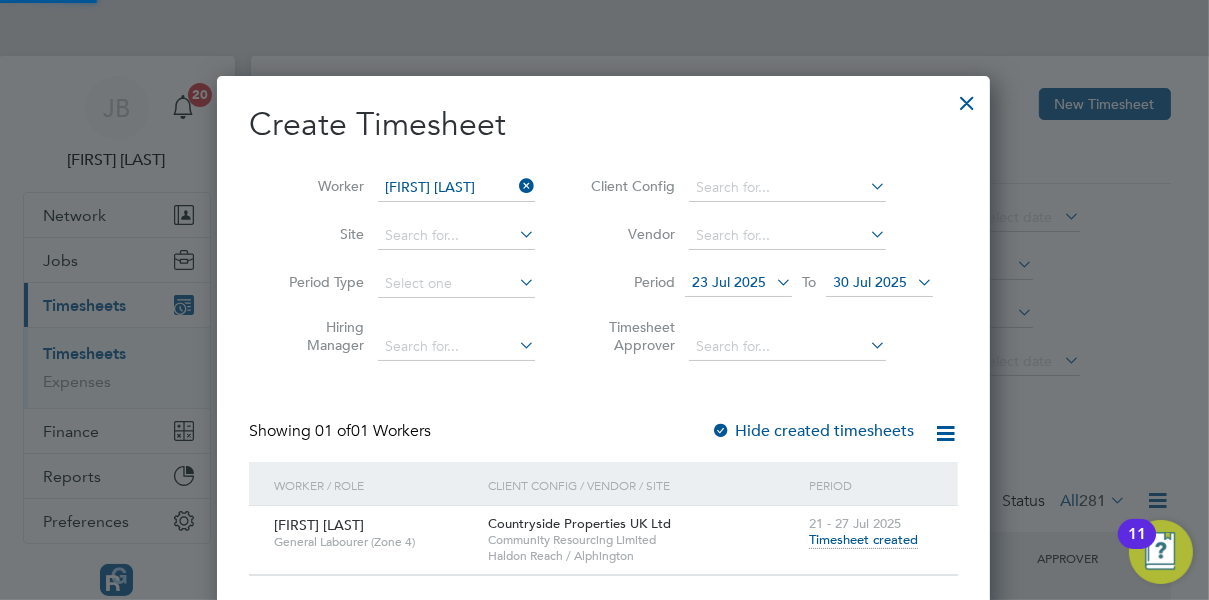 scroll, scrollTop: 10, scrollLeft: 10, axis: both 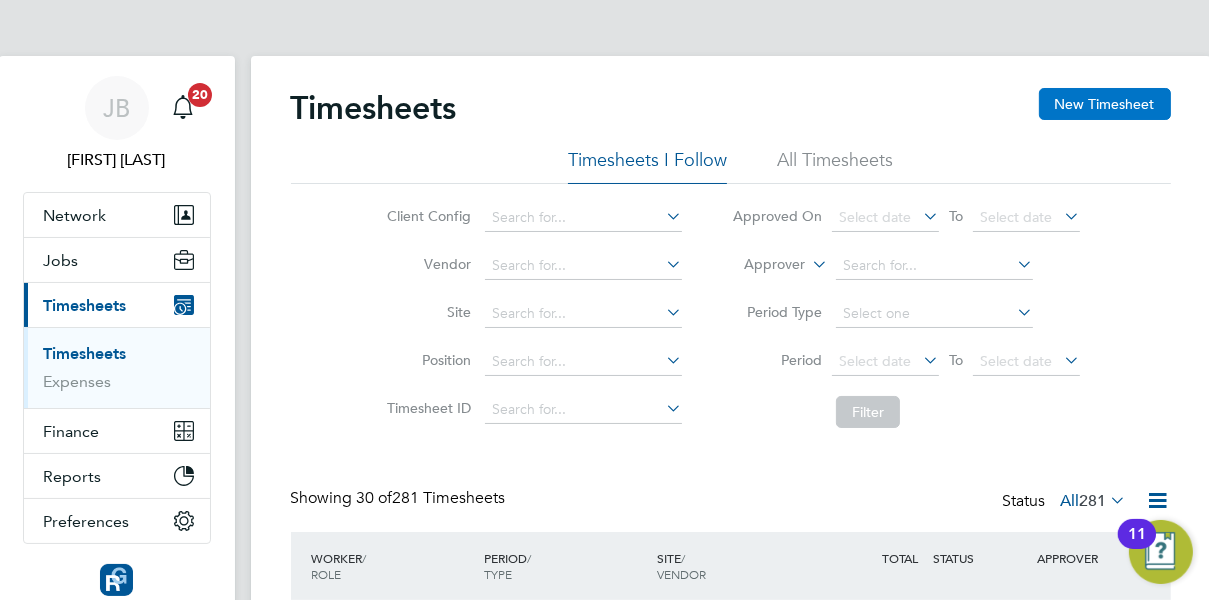 click on "New Timesheet" 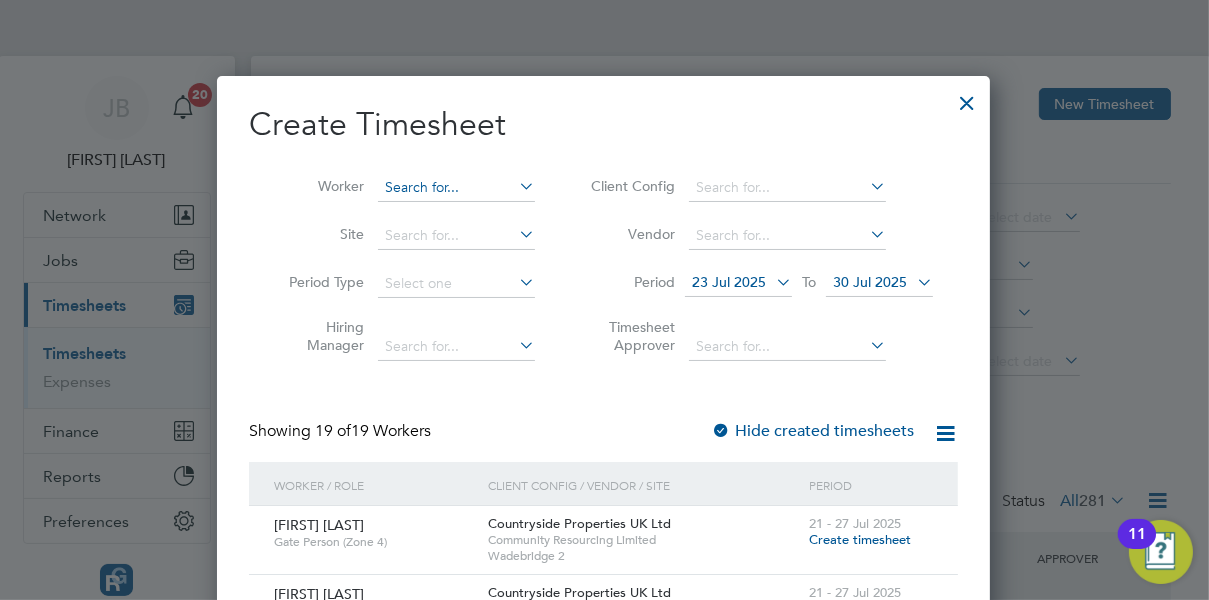 click at bounding box center [456, 188] 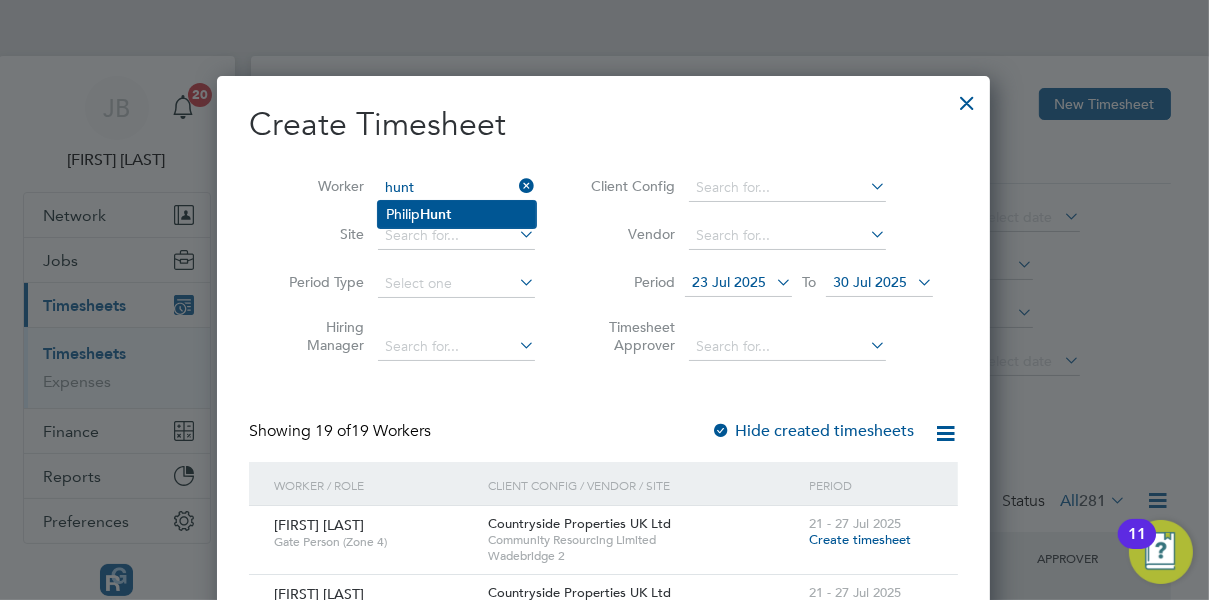 click on "Philip  Hunt" 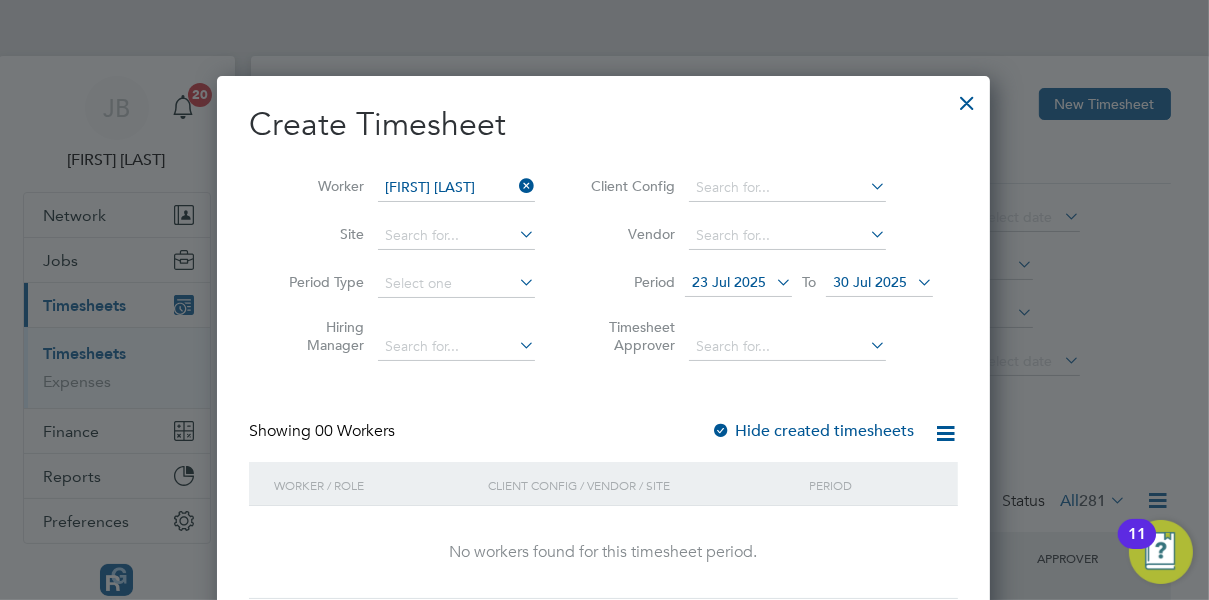click on "Hide created timesheets" at bounding box center (812, 431) 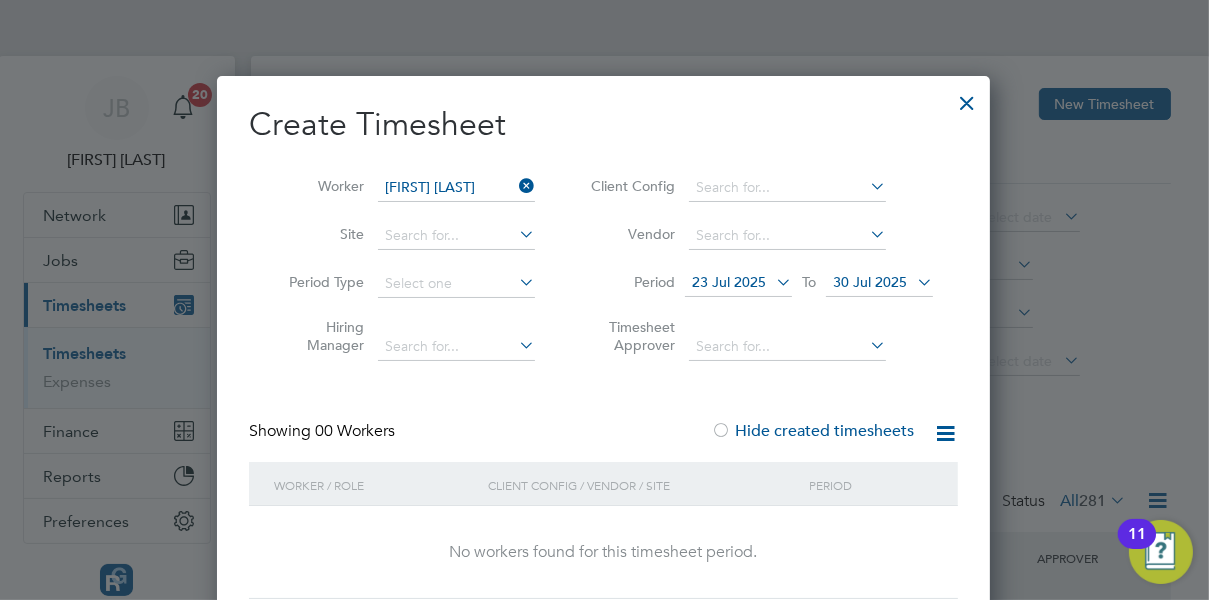 click on "Hide created timesheets" at bounding box center (812, 431) 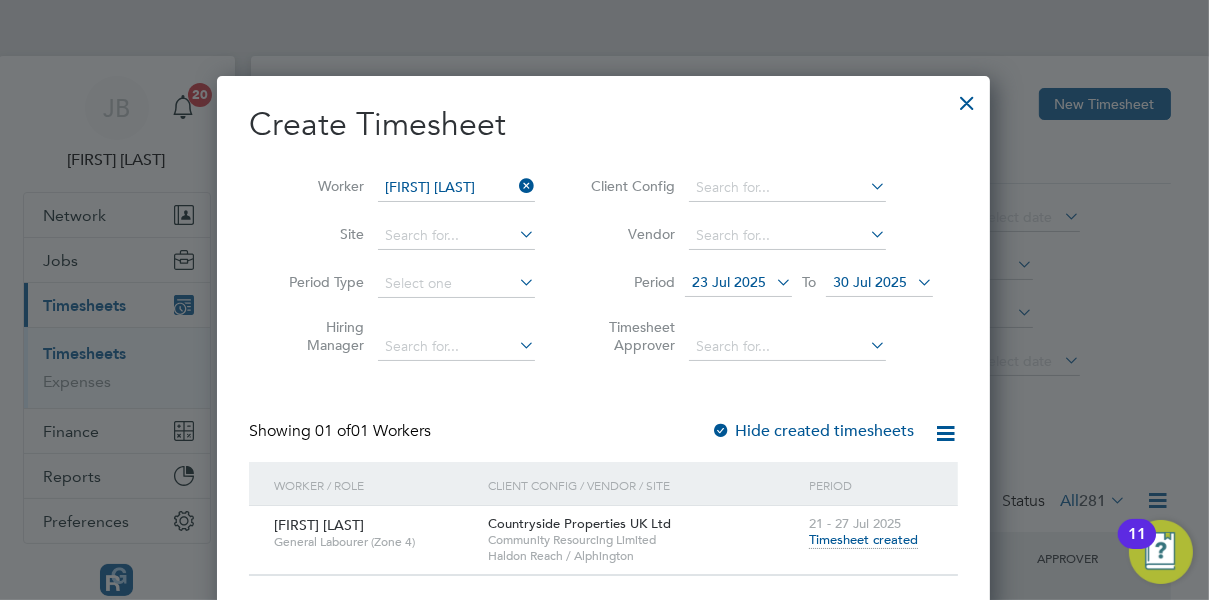 click on "30 Jul 2025" at bounding box center (870, 282) 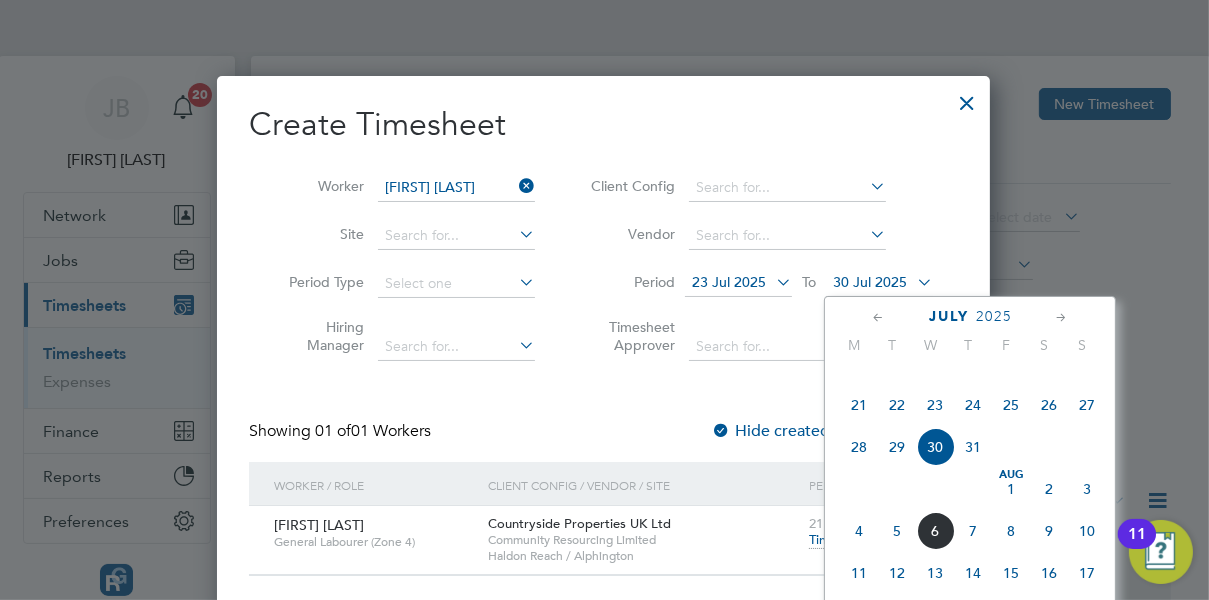click on "6" 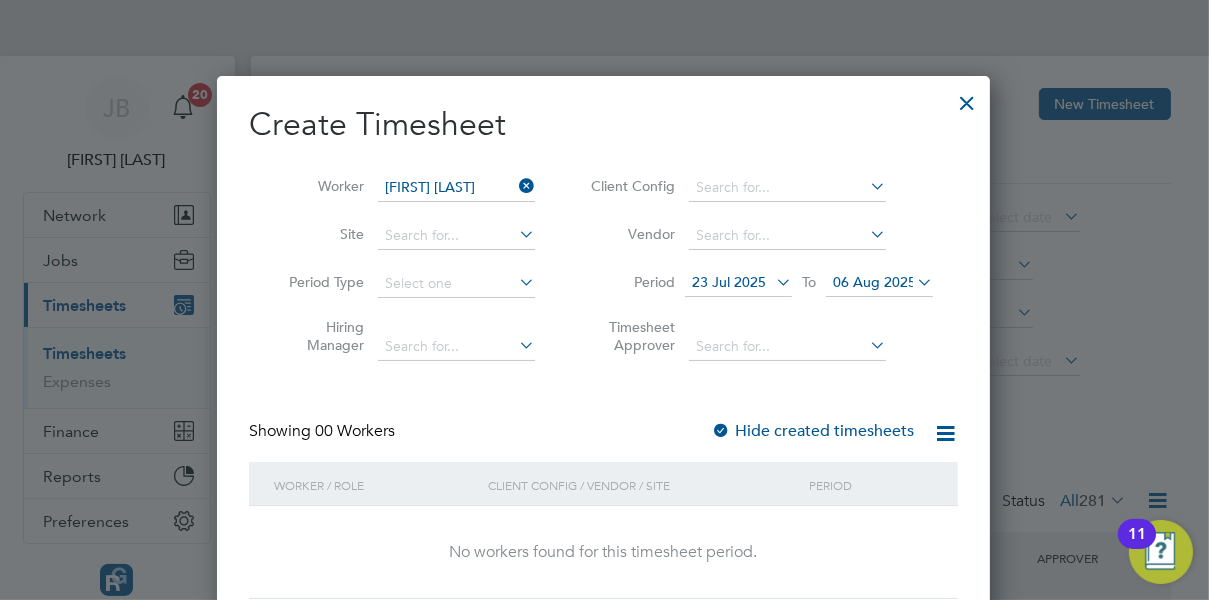 click at bounding box center (515, 186) 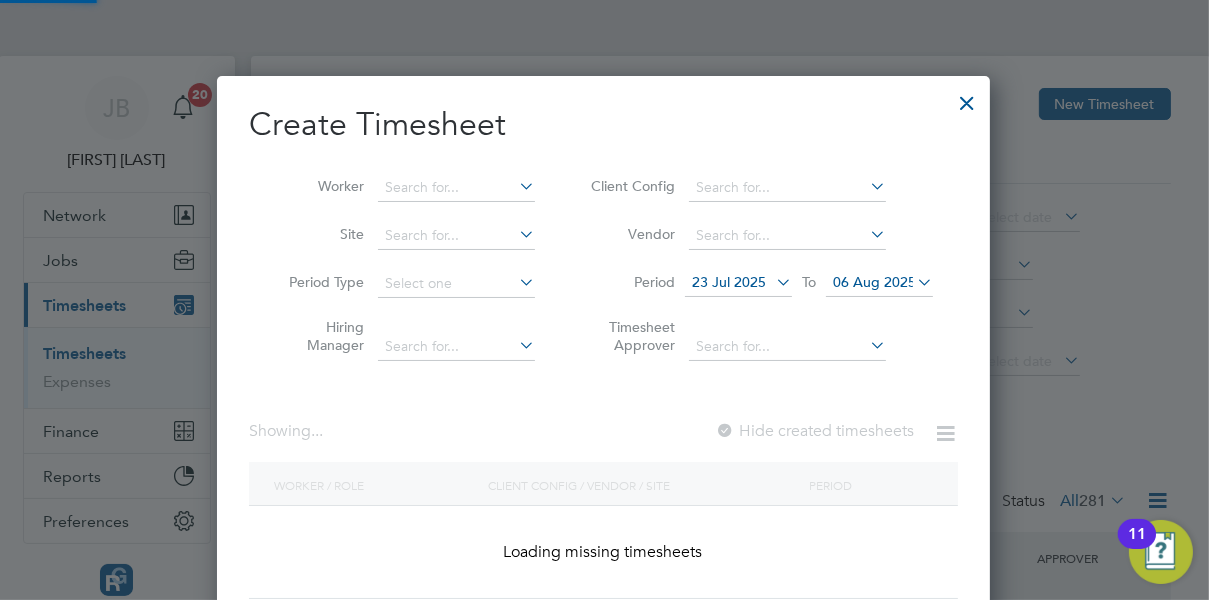 scroll, scrollTop: 10, scrollLeft: 10, axis: both 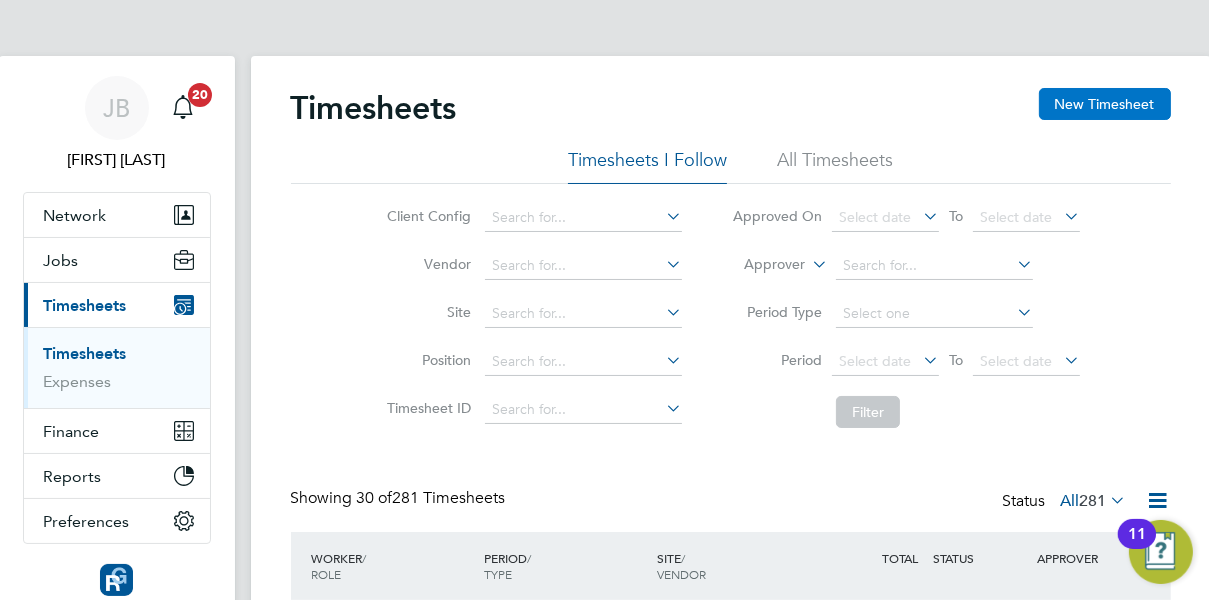 click on "New Timesheet" 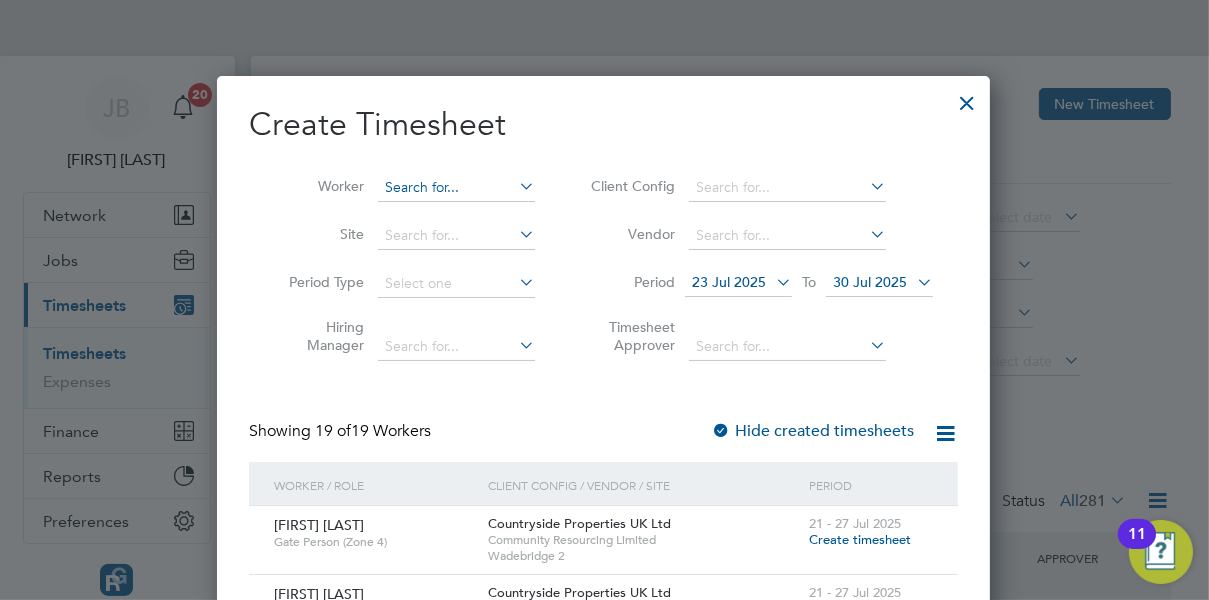 click at bounding box center (456, 188) 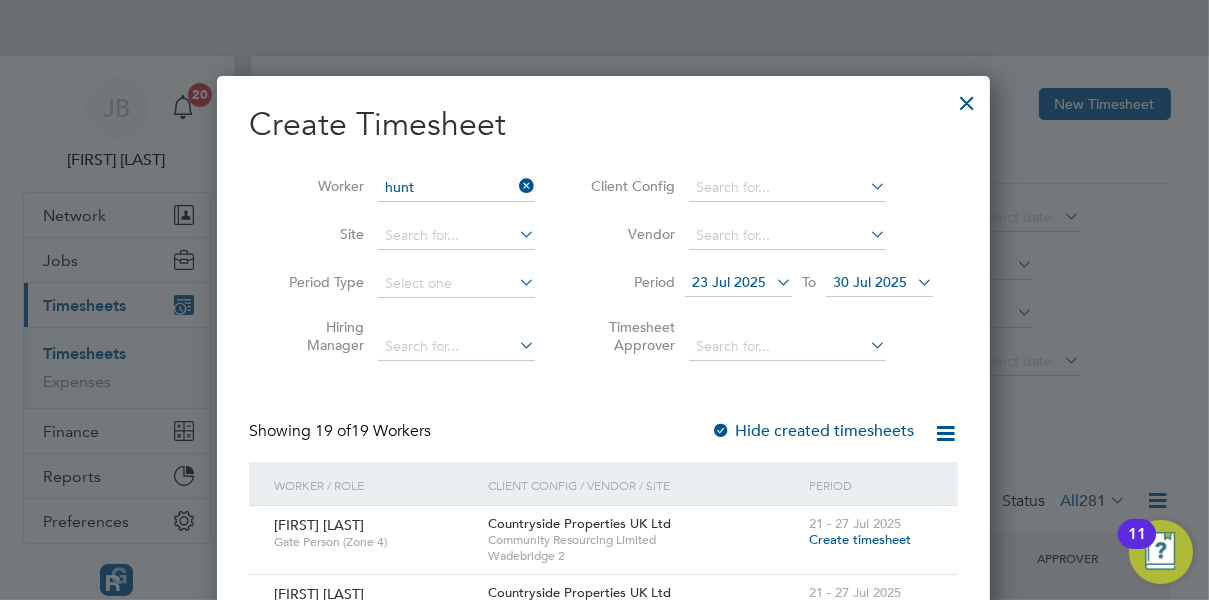 click on "[FIRST]  [LAST]" 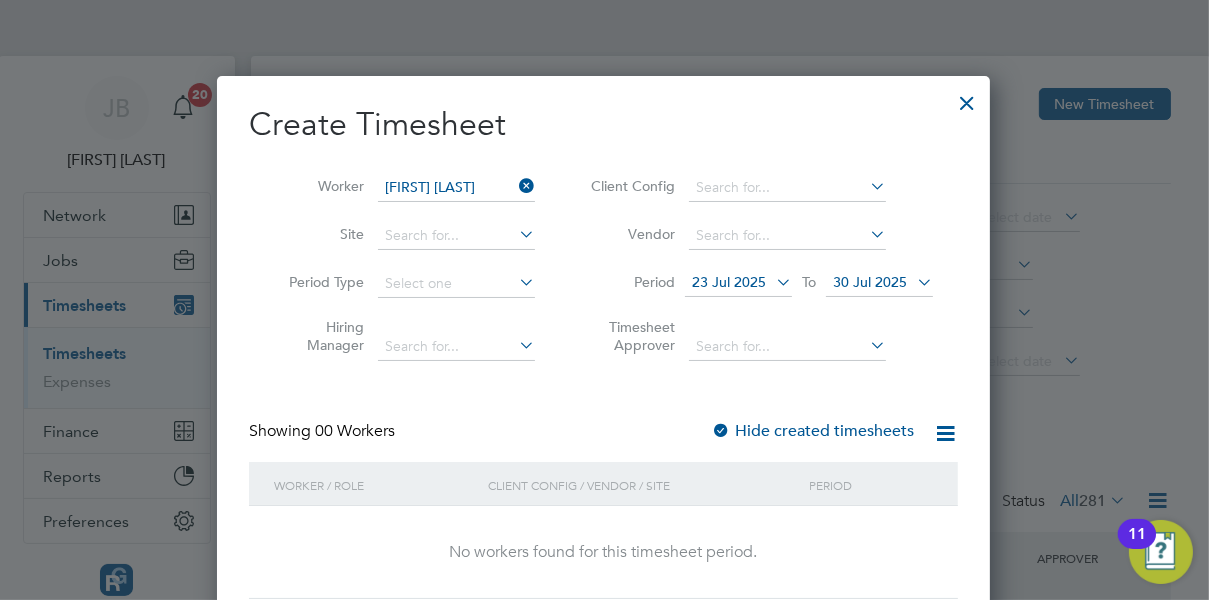 click on "Hide created timesheets" at bounding box center [812, 431] 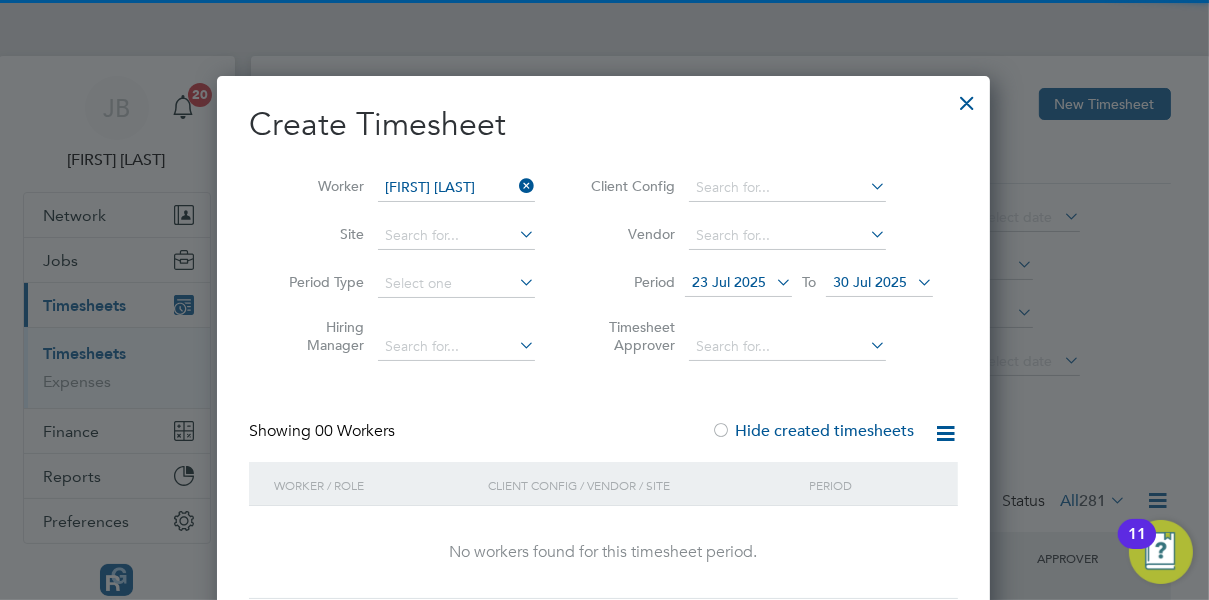 click on "Hide created timesheets" at bounding box center (812, 431) 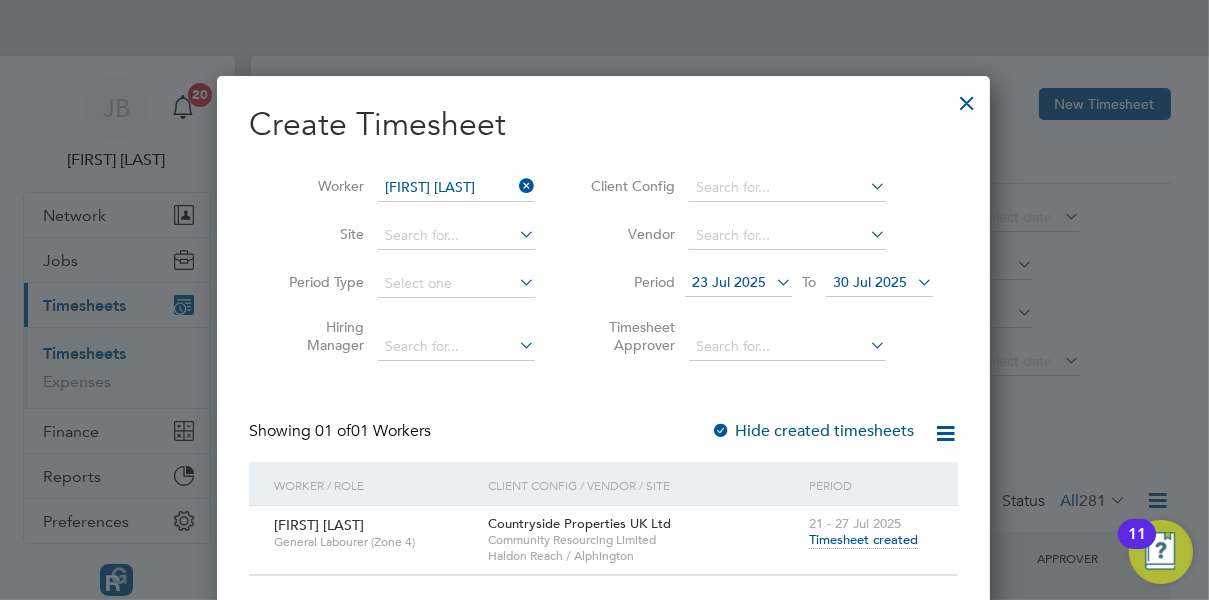click at bounding box center [913, 282] 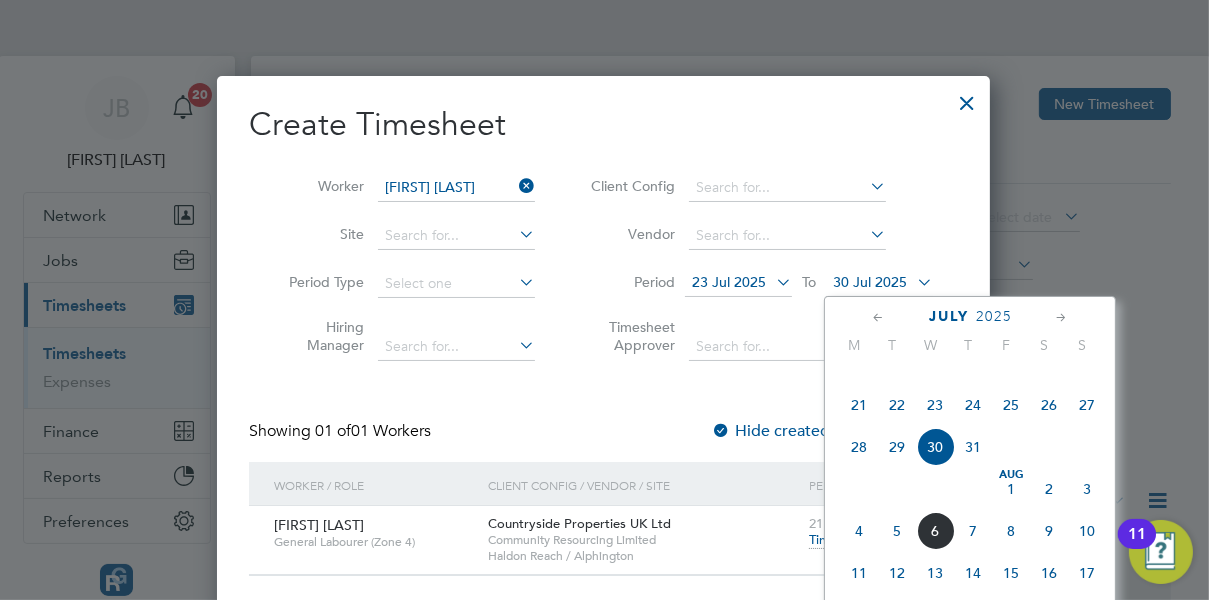 click on "6" 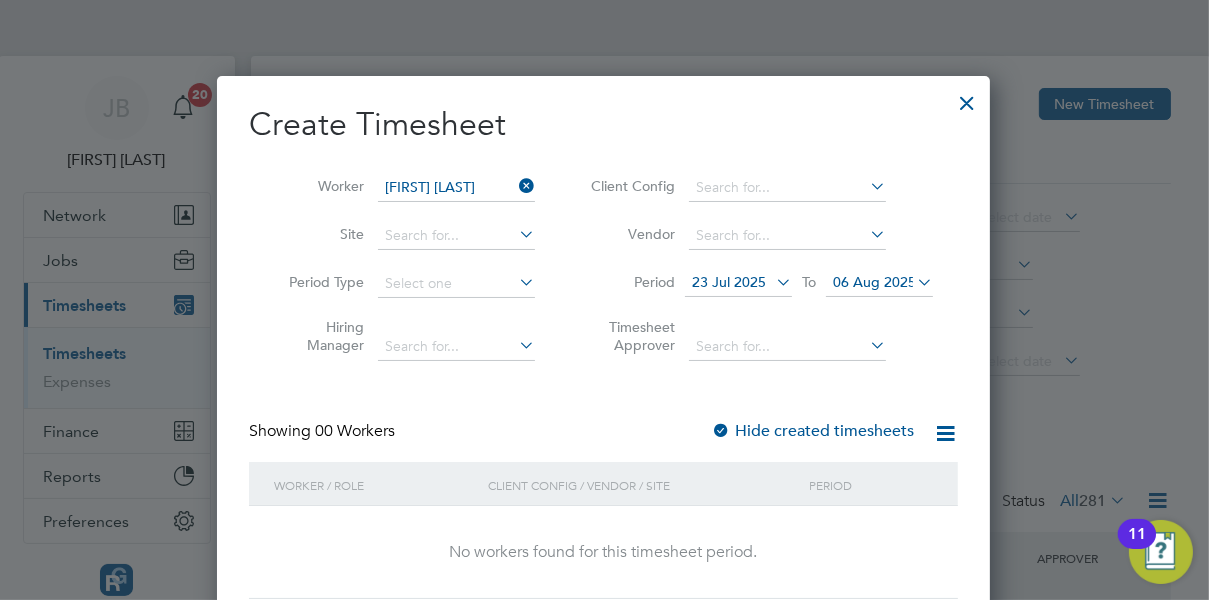 click on "Hide created timesheets" at bounding box center (812, 431) 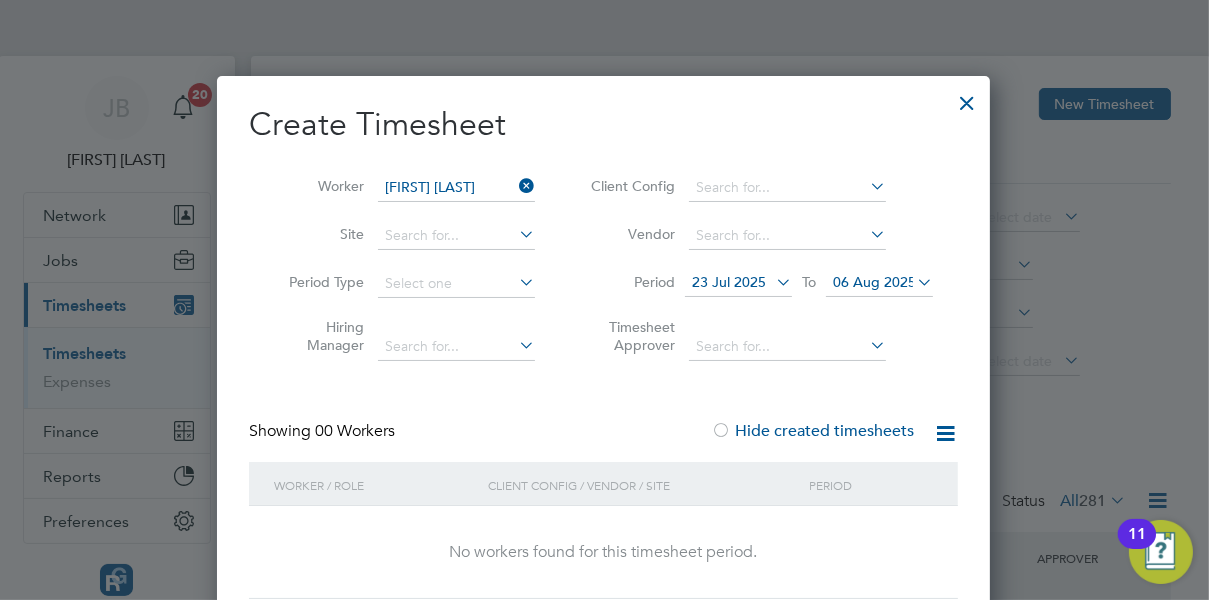 click on "06 Aug 2025" at bounding box center (879, 283) 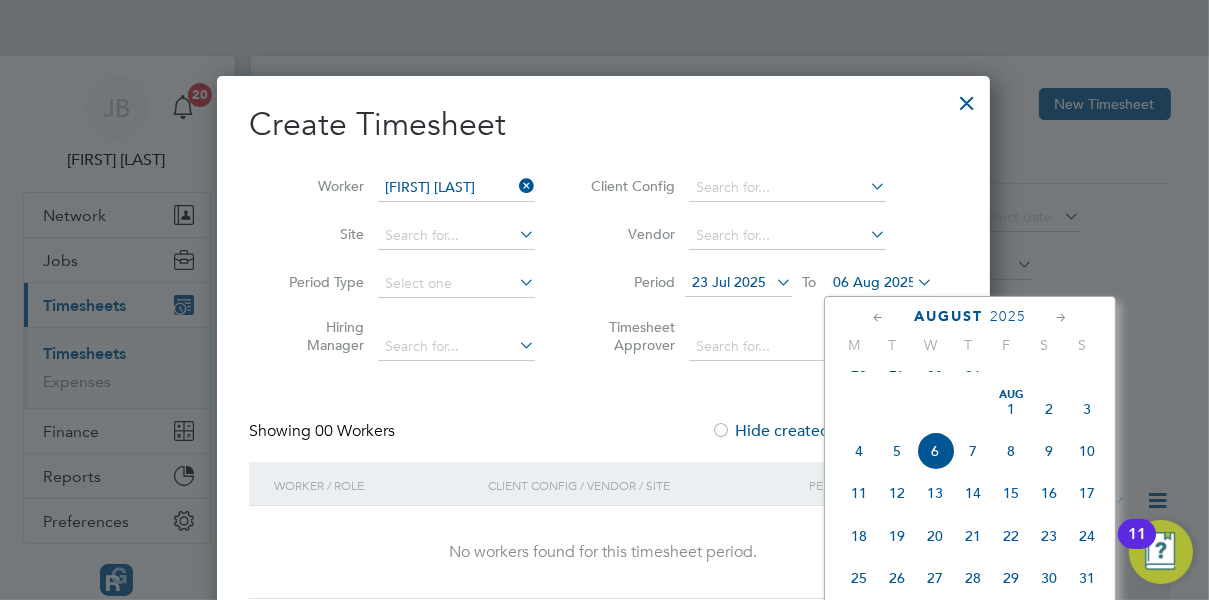 click at bounding box center (772, 282) 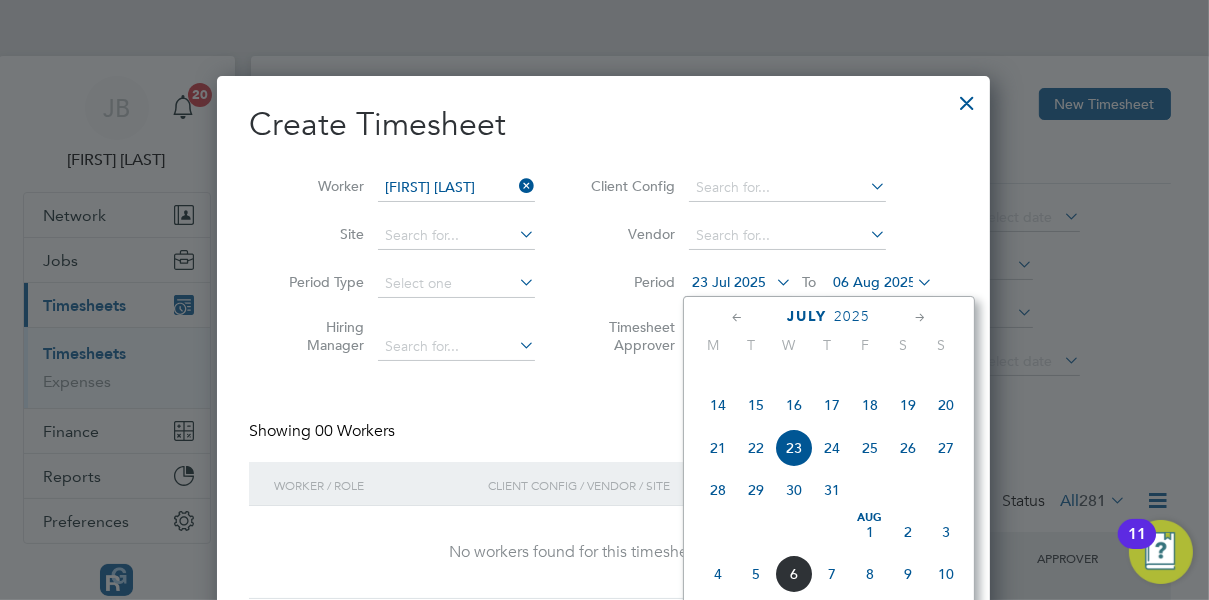 click on "27" 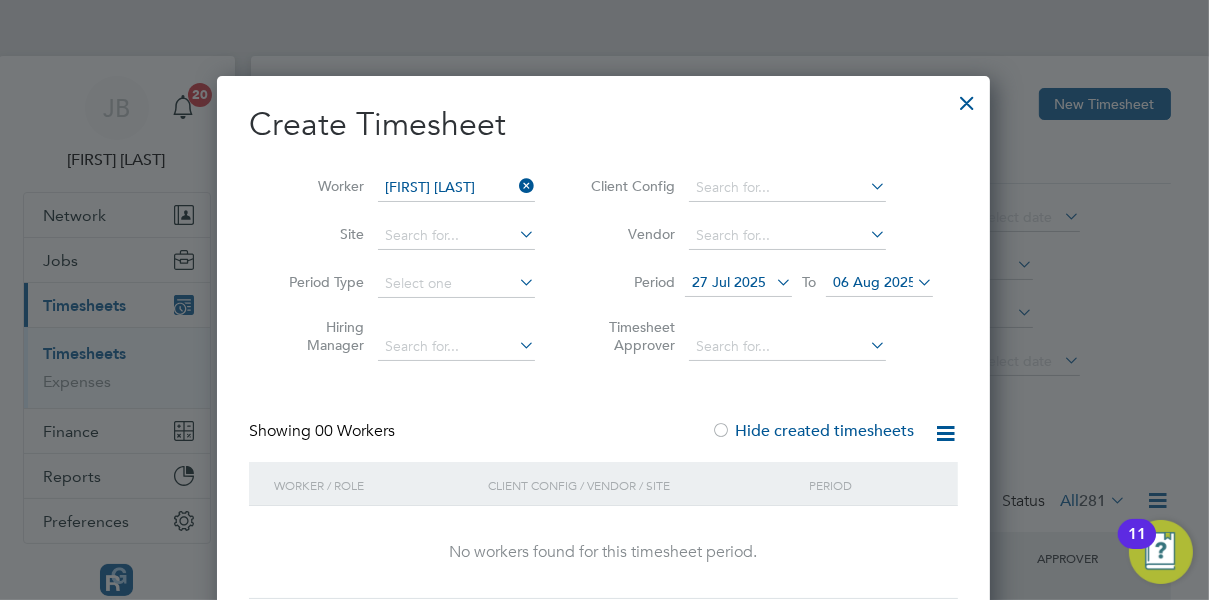 click on "06 Aug 2025" at bounding box center [874, 282] 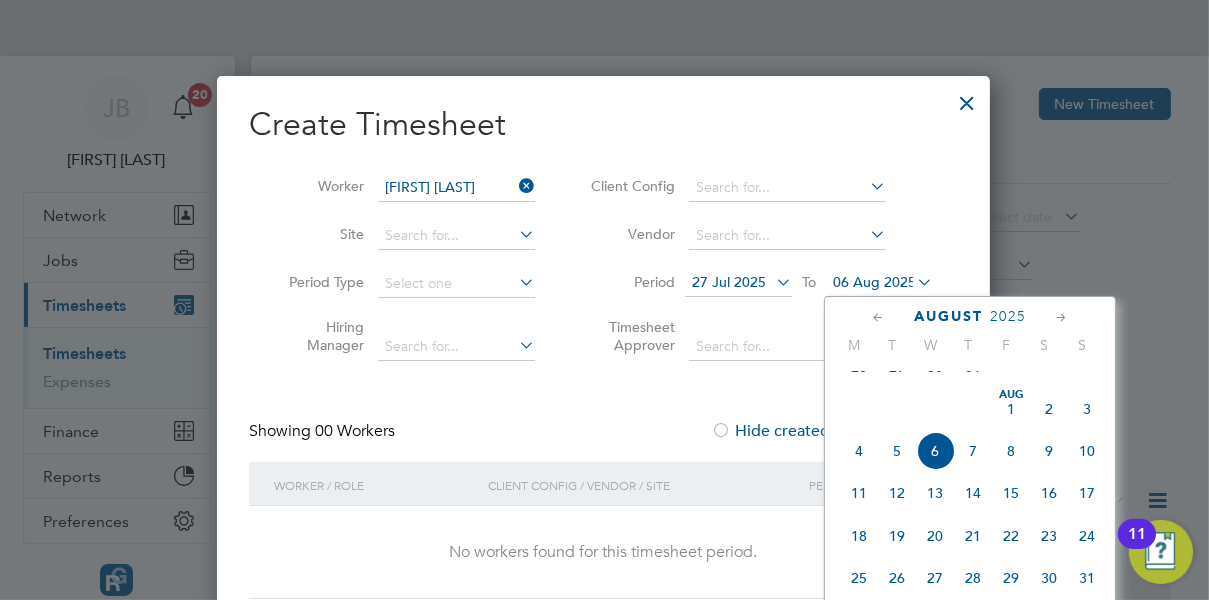 click on "13" 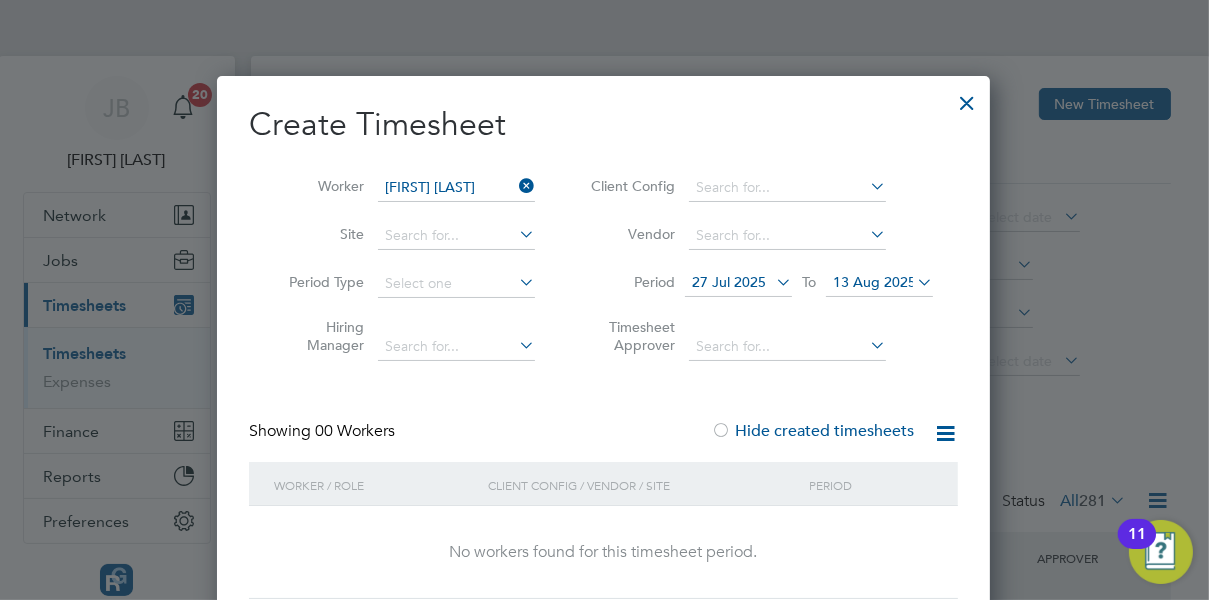 click on "Create Timesheet Worker   Philip Hunt Site   Period Type   Hiring Manager   Client Config   Vendor   Period
27 Jul 2025
To
13 Aug 2025
Timesheet Approver   Showing   00 Workers Hide created timesheets Worker / Role Client Config / Vendor / Site Period No workers found for this timesheet period. Show   more" at bounding box center [603, 351] 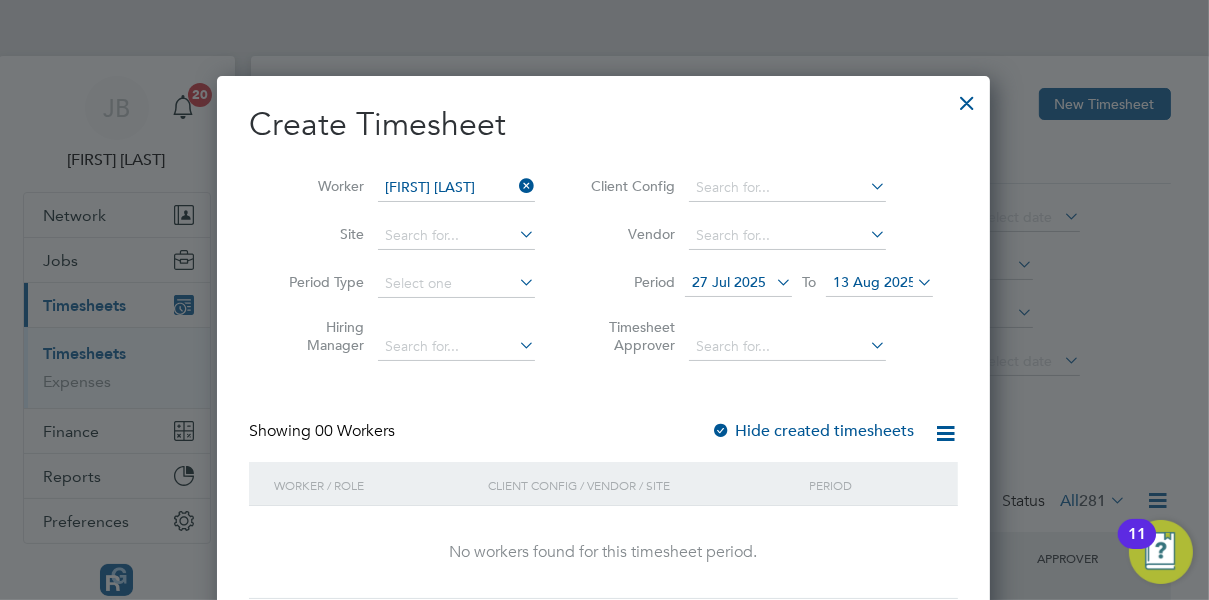 click on "Hide created timesheets" at bounding box center [812, 431] 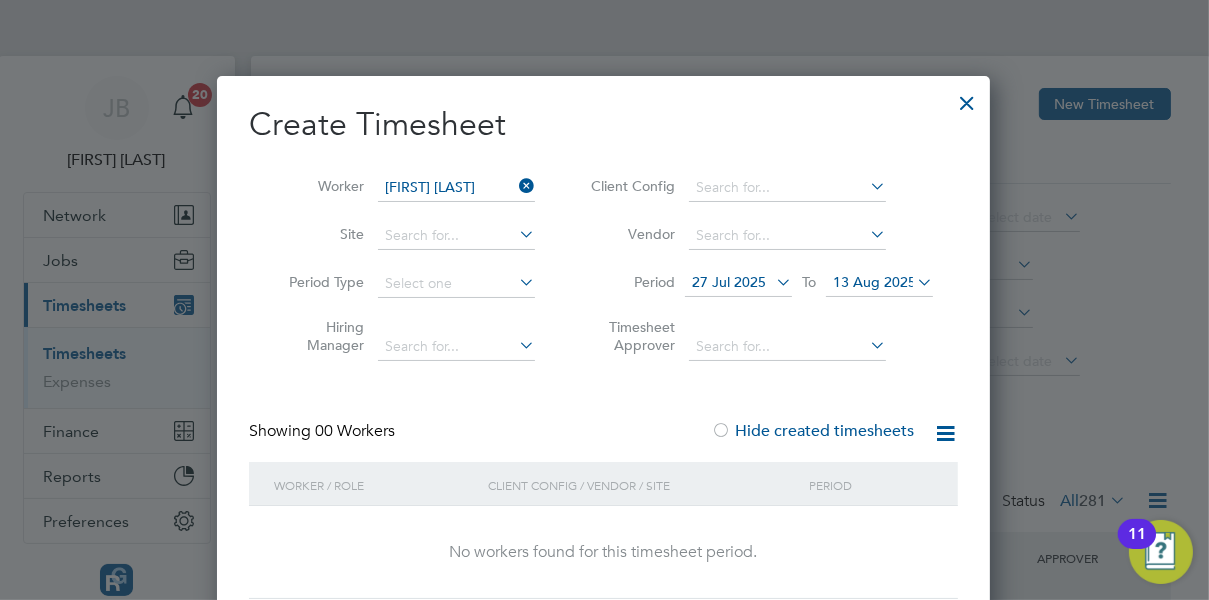 click at bounding box center (515, 186) 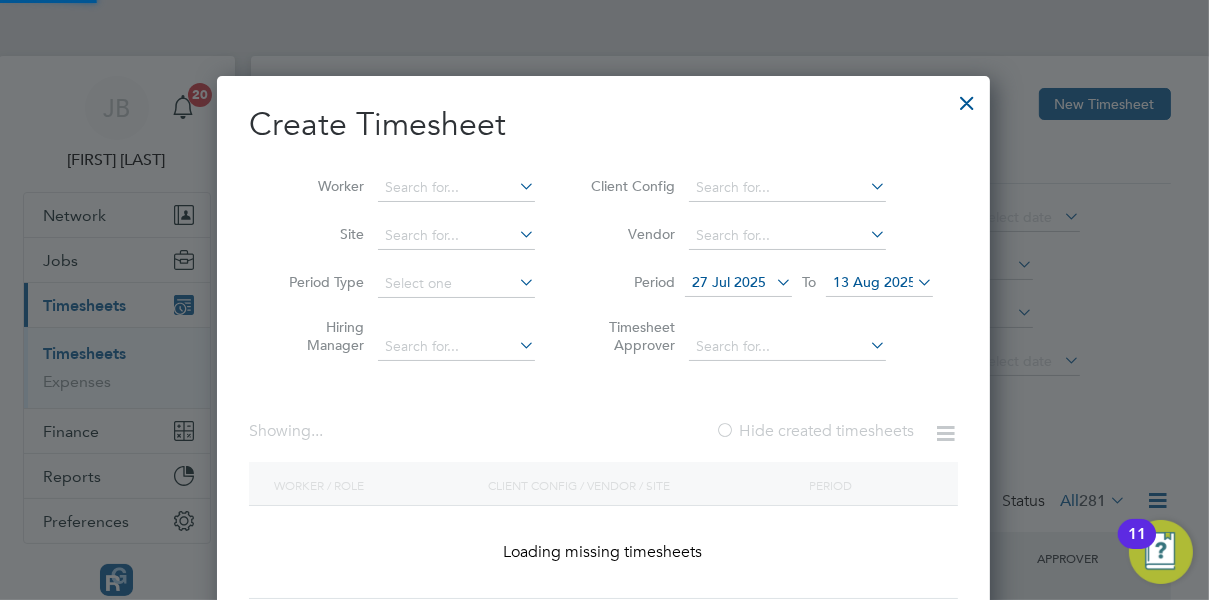 scroll, scrollTop: 10, scrollLeft: 10, axis: both 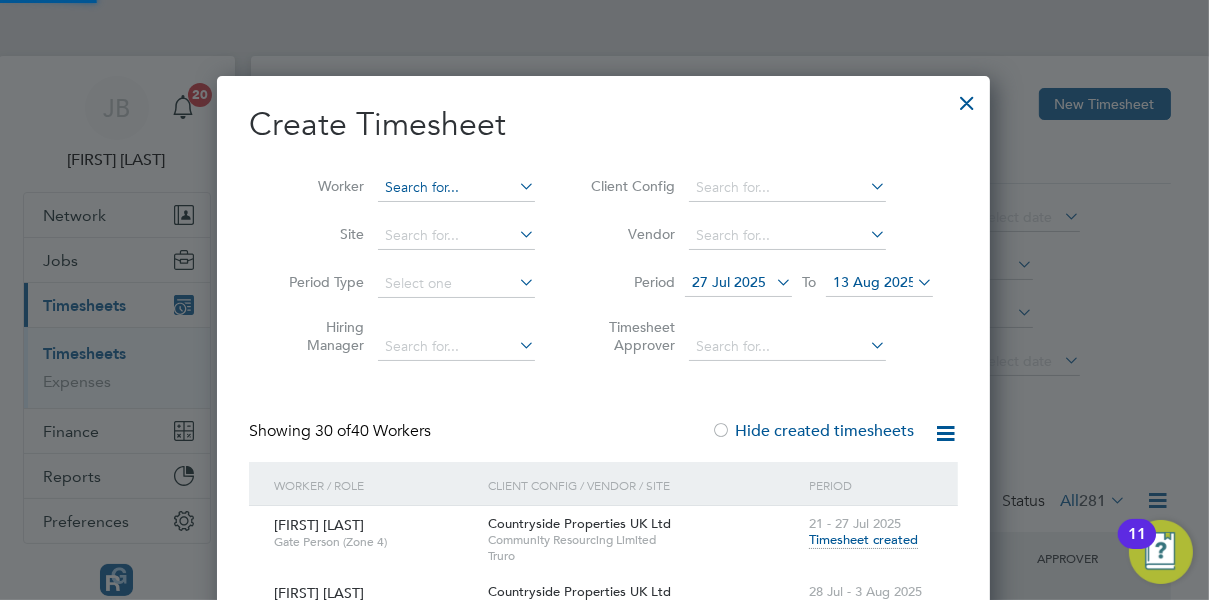 click at bounding box center (456, 188) 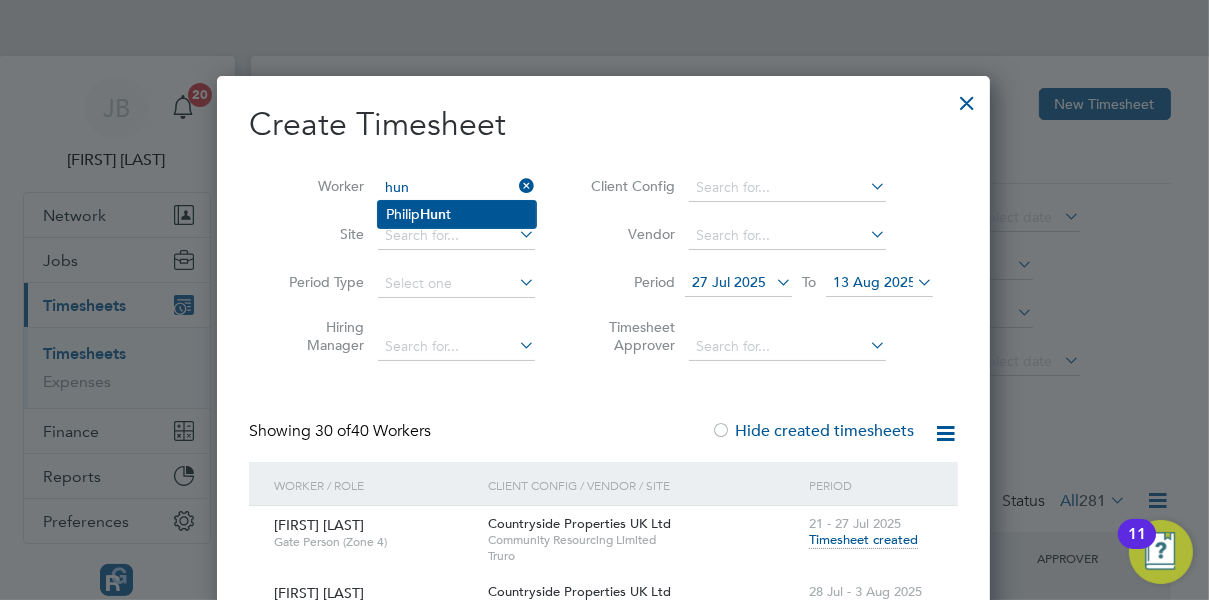click on "Hun" 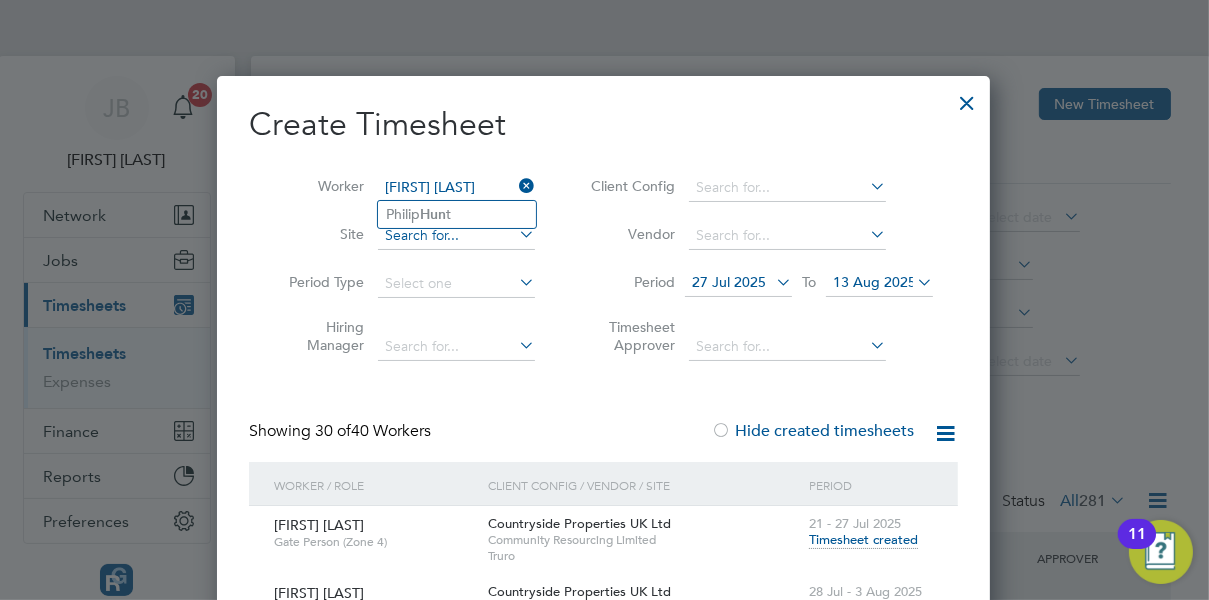 scroll, scrollTop: 10, scrollLeft: 10, axis: both 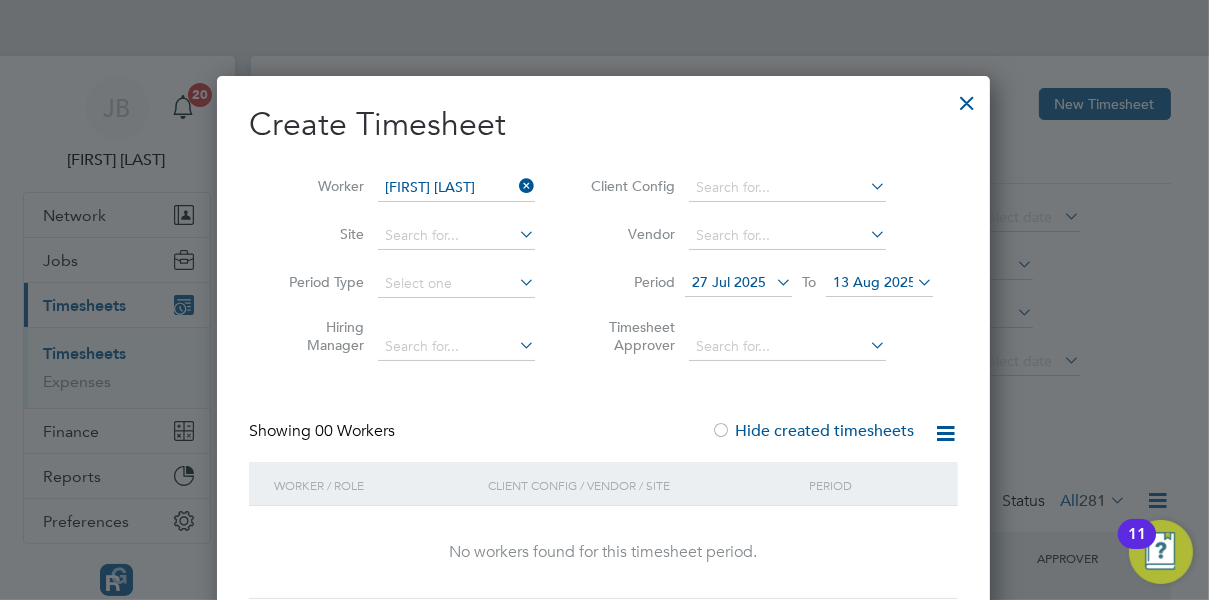 click on "Hide created timesheets" at bounding box center [814, 431] 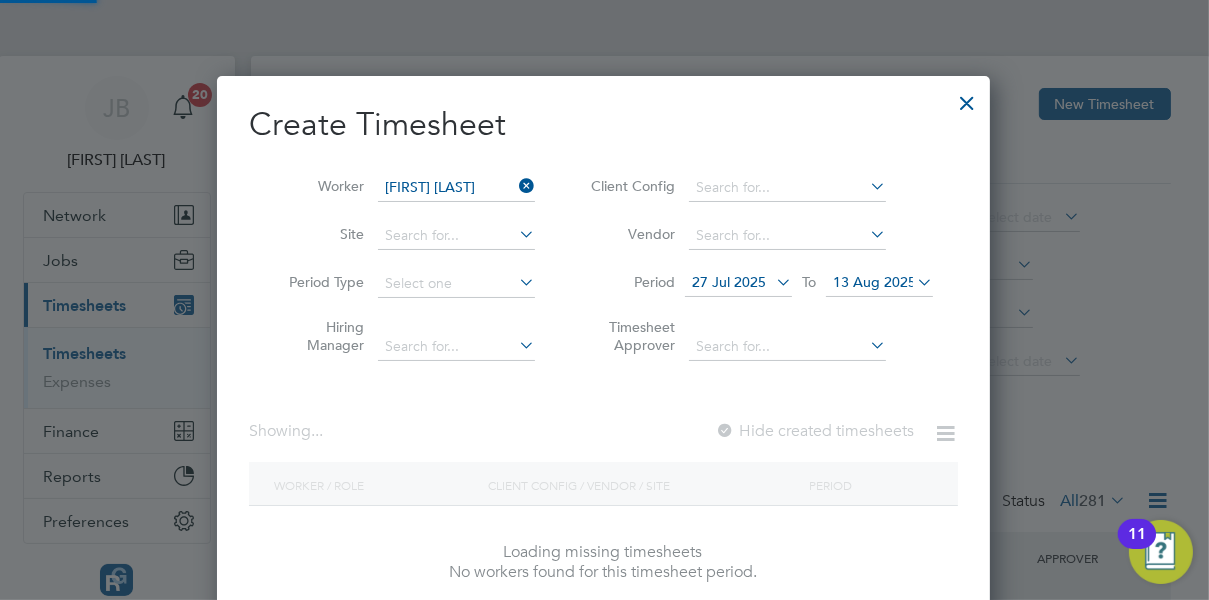 scroll, scrollTop: 10, scrollLeft: 10, axis: both 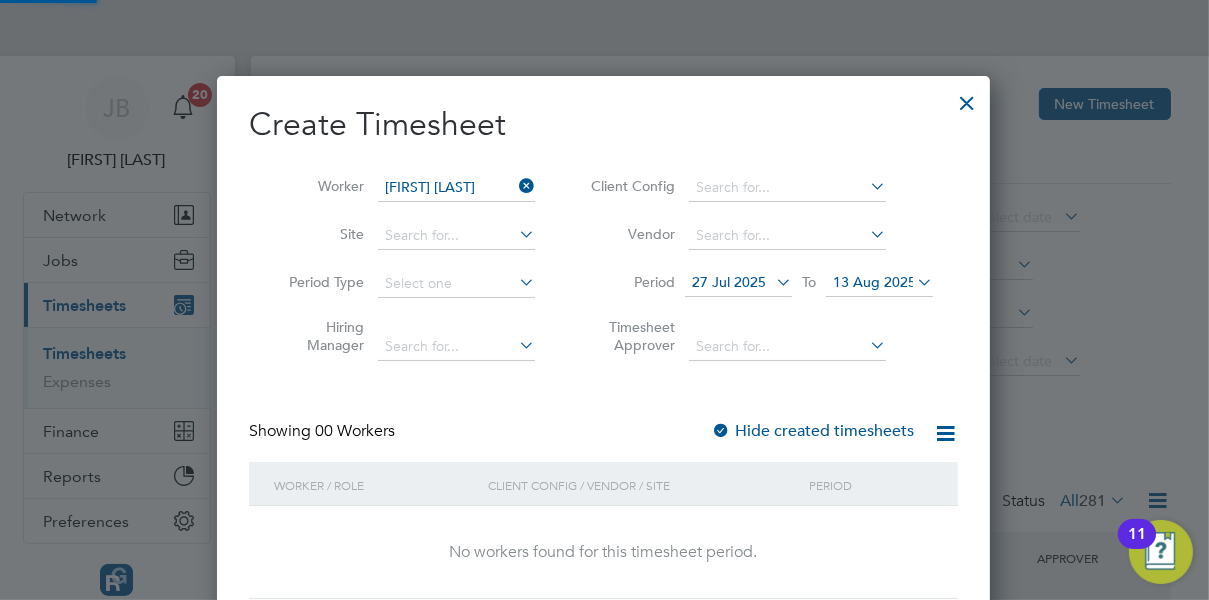 click on "Hide created timesheets" at bounding box center [812, 431] 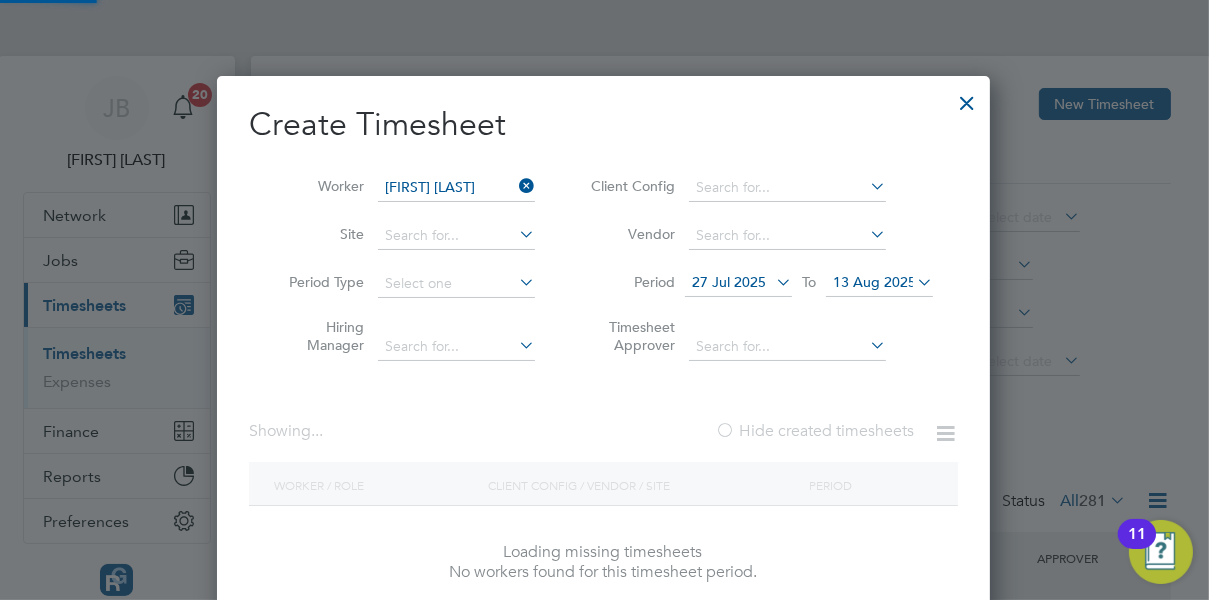 scroll, scrollTop: 30, scrollLeft: 10, axis: both 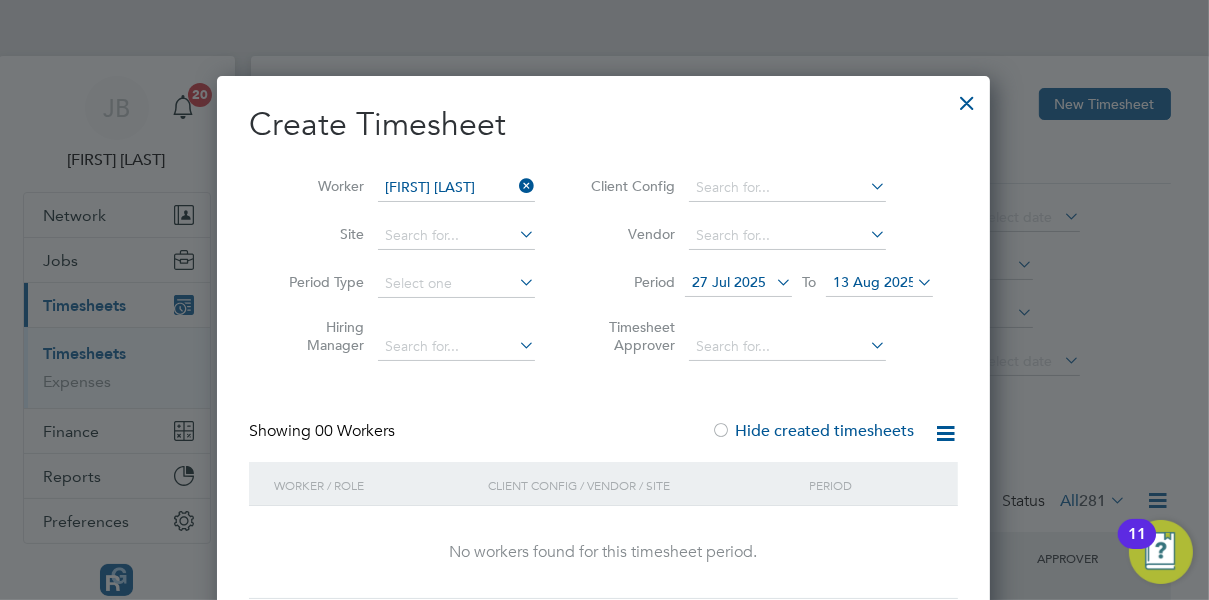 click 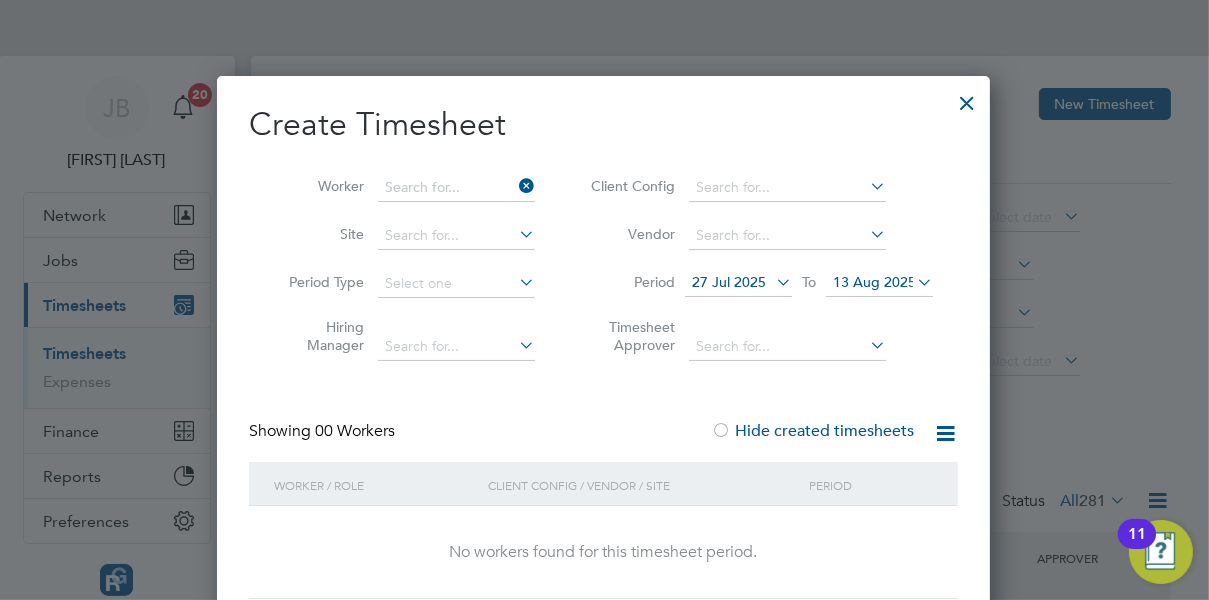 scroll, scrollTop: 10, scrollLeft: 10, axis: both 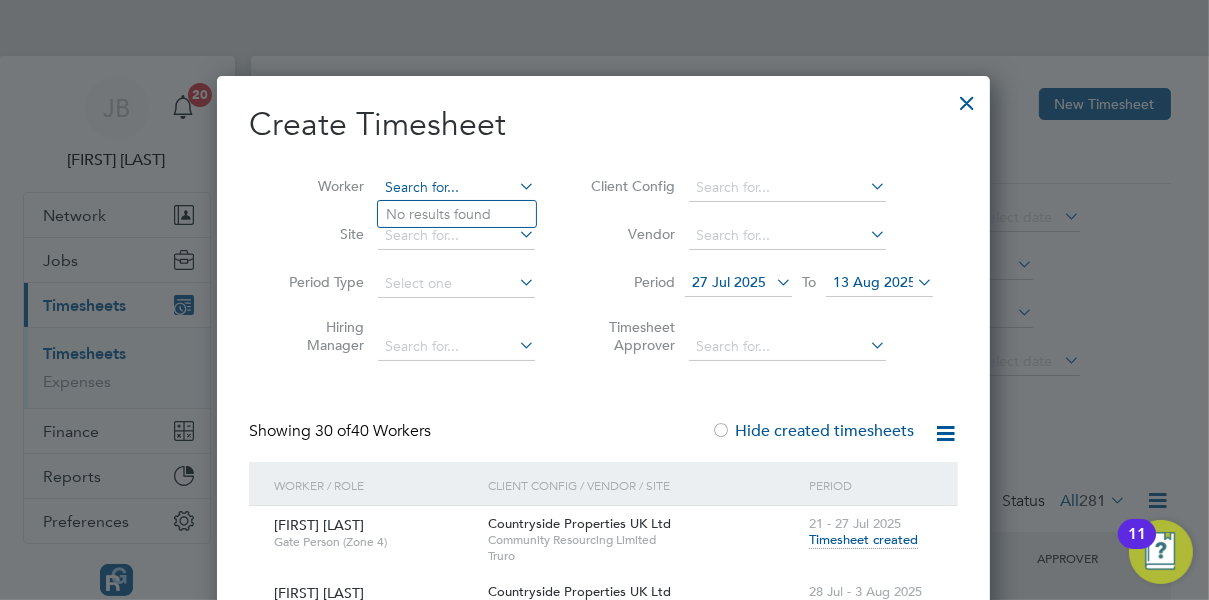 click at bounding box center (456, 188) 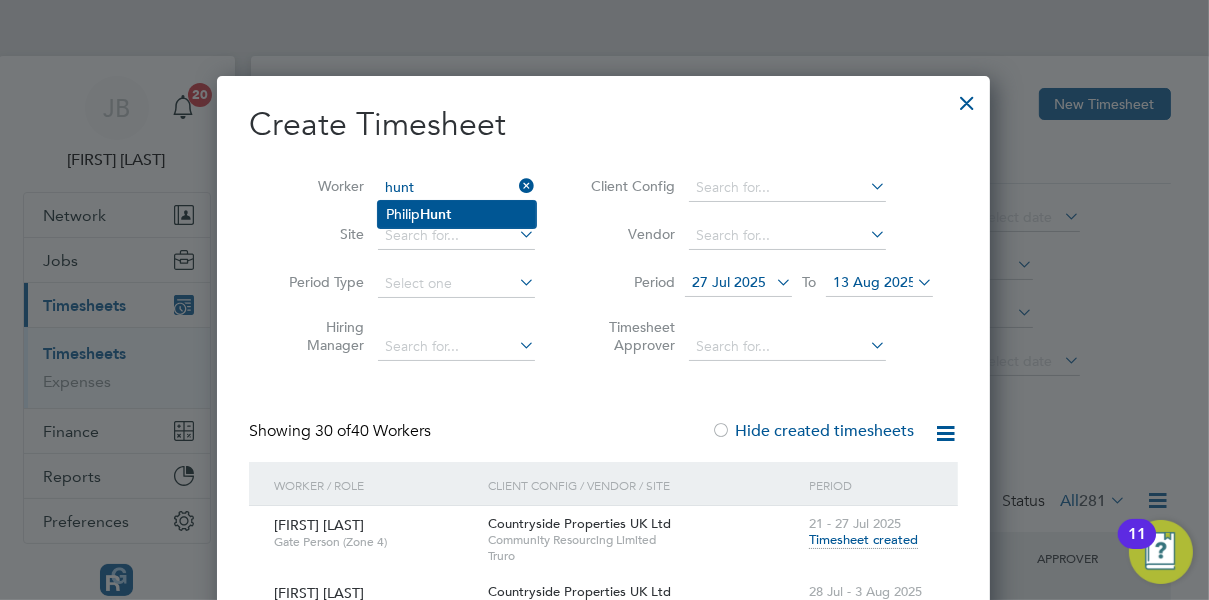 type on "hunt" 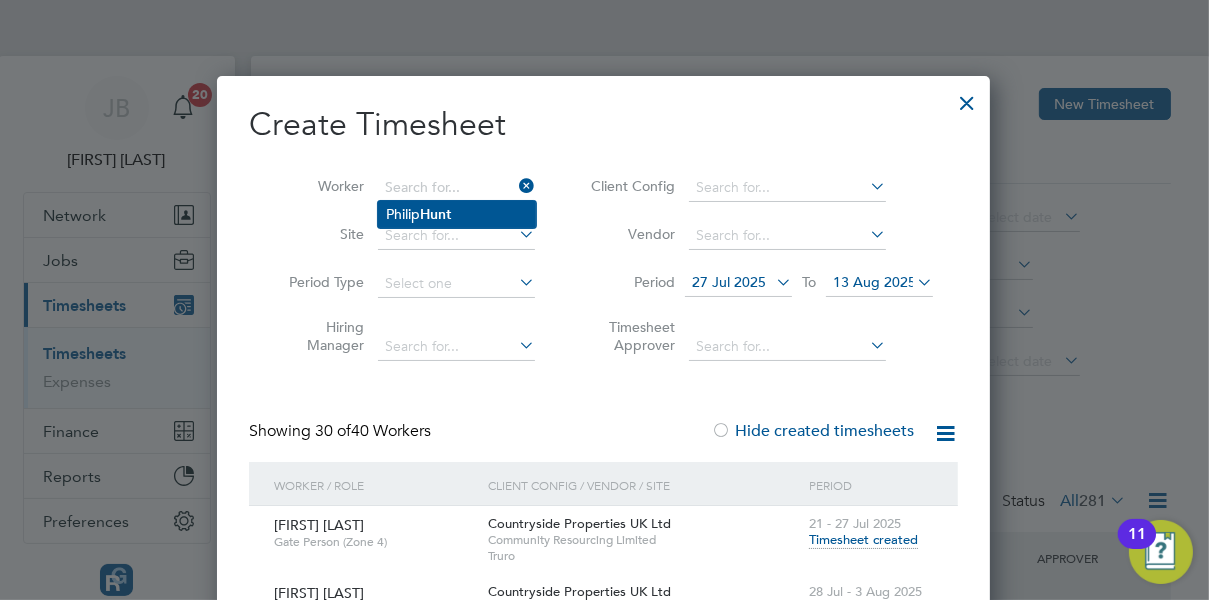 click on "Hunt" 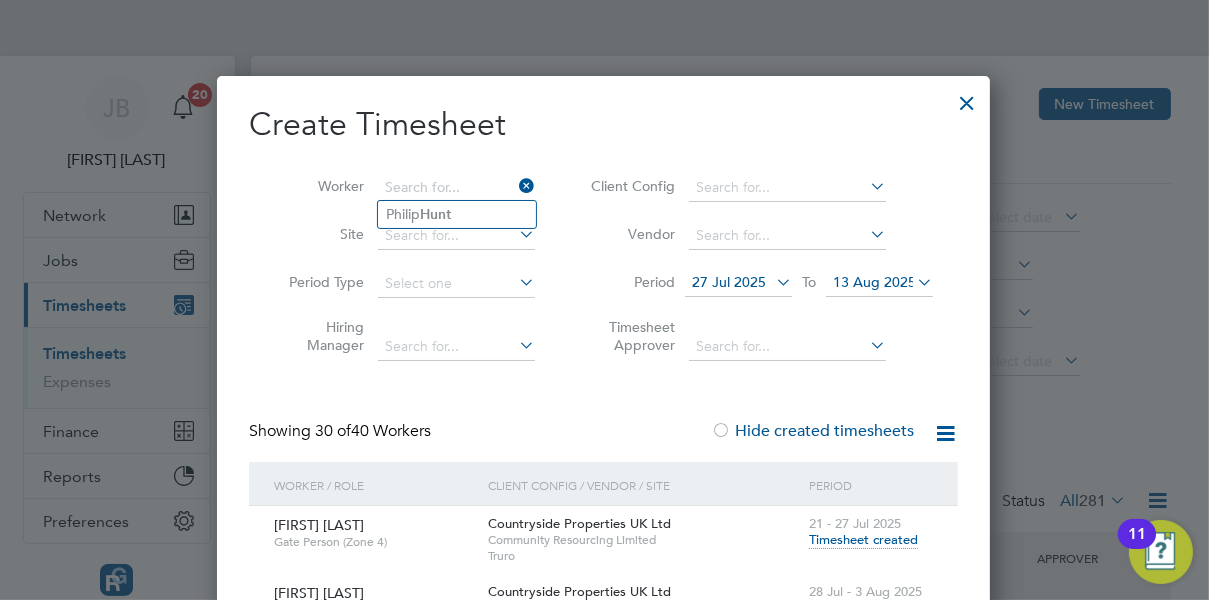 type on "[FIRST] [LAST]" 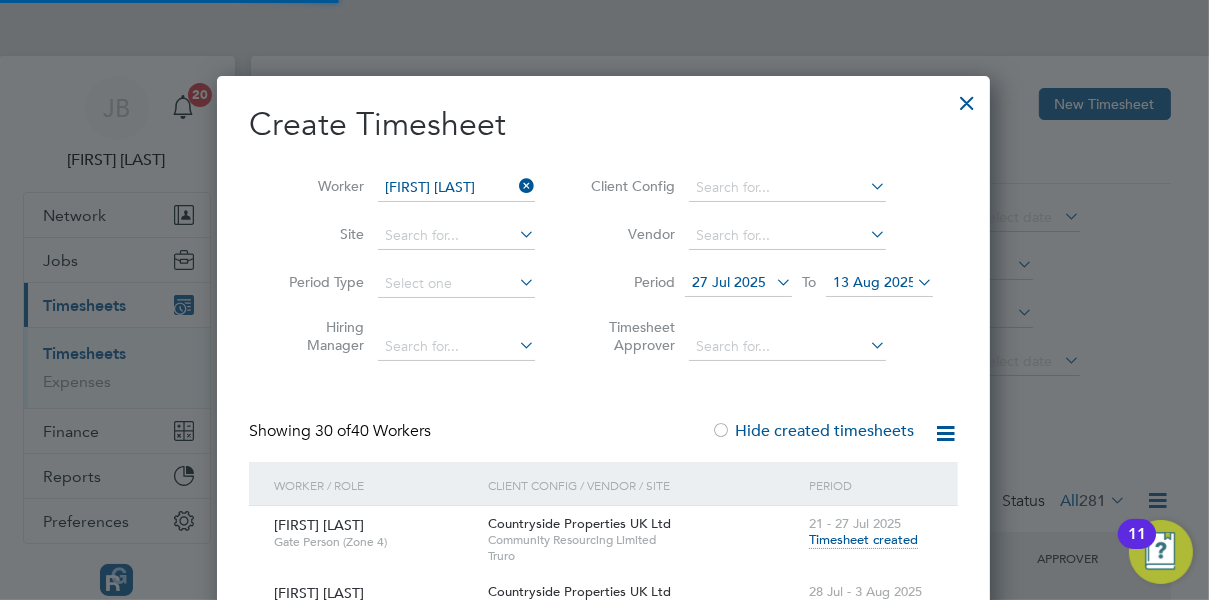 scroll, scrollTop: 10, scrollLeft: 10, axis: both 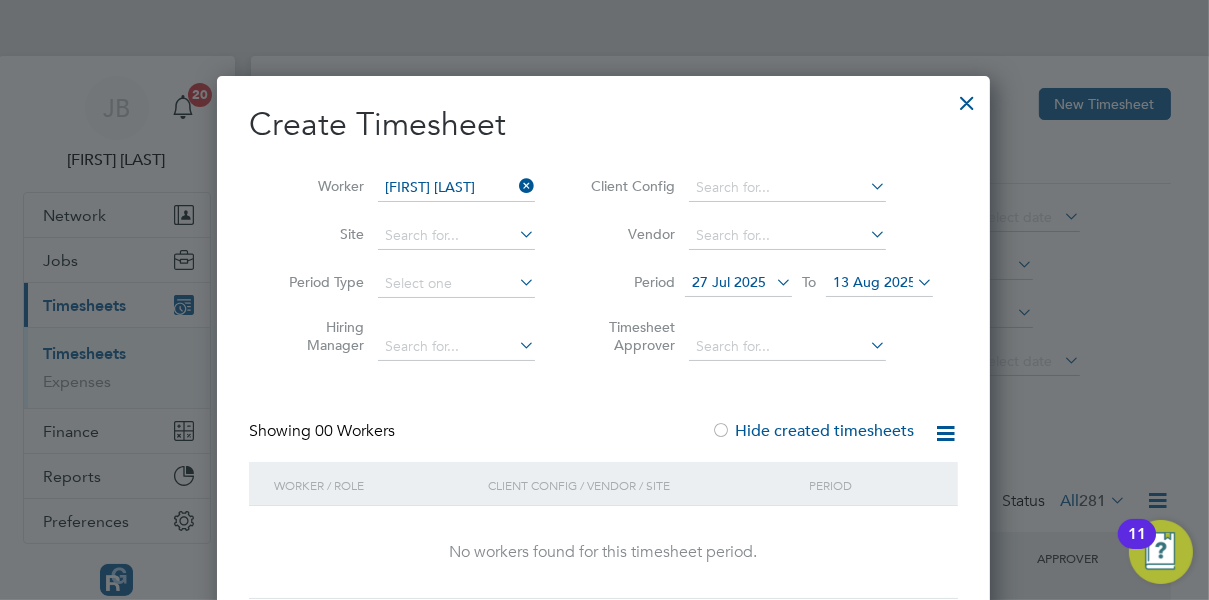click on "Hide created timesheets" at bounding box center [812, 431] 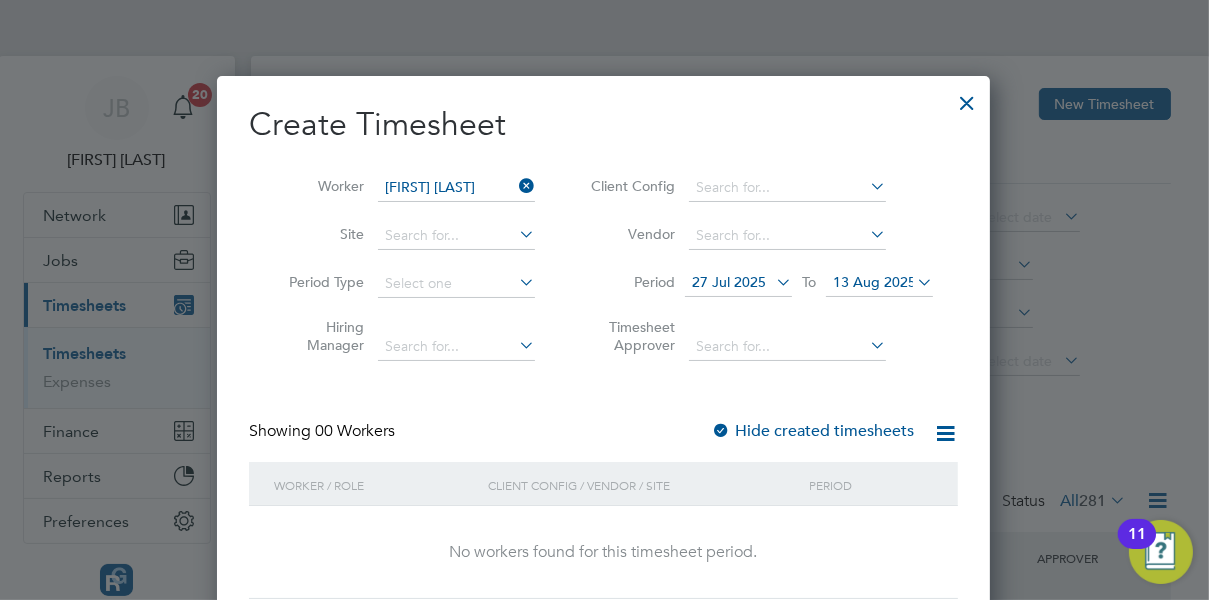 click on "Hide created timesheets" at bounding box center [812, 431] 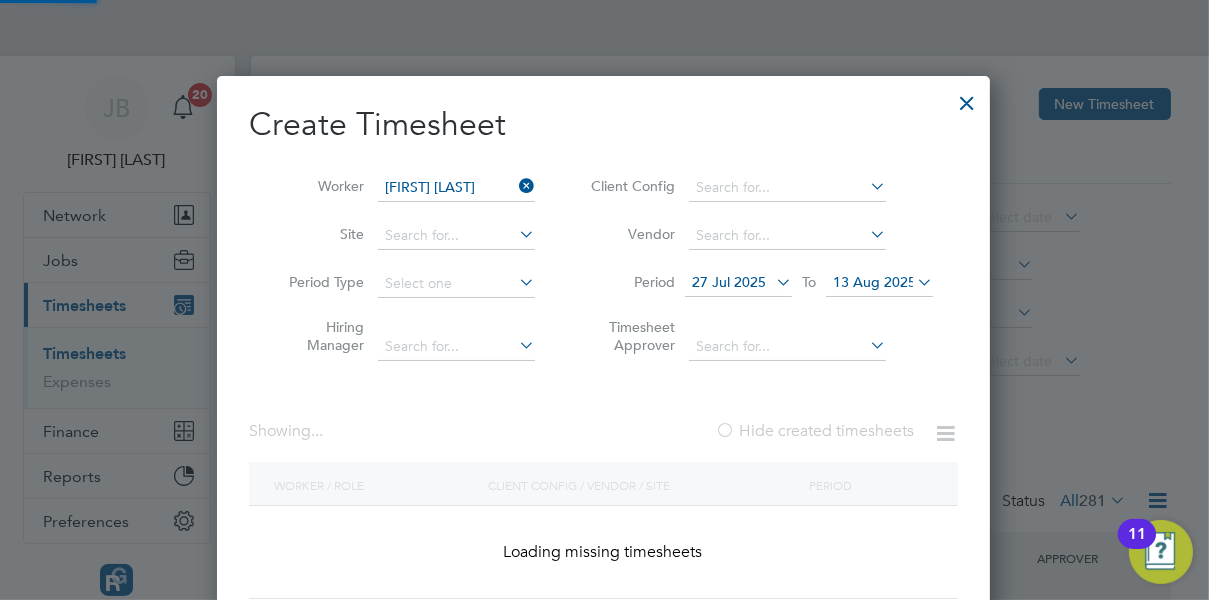 scroll, scrollTop: 10, scrollLeft: 10, axis: both 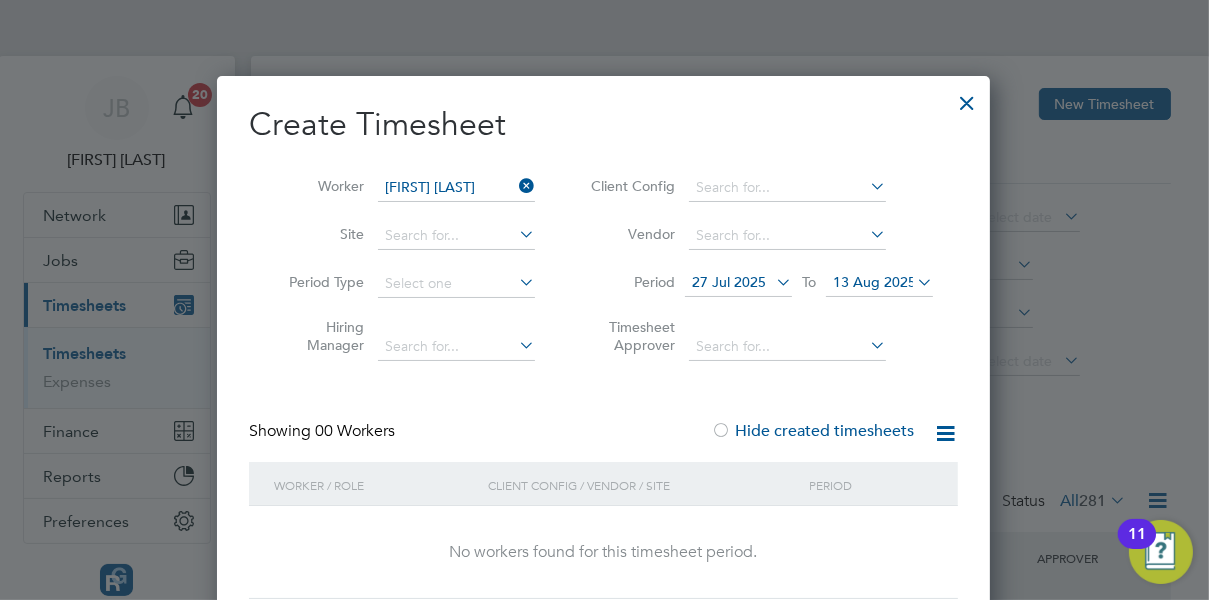 click on "Hide created timesheets" at bounding box center [812, 431] 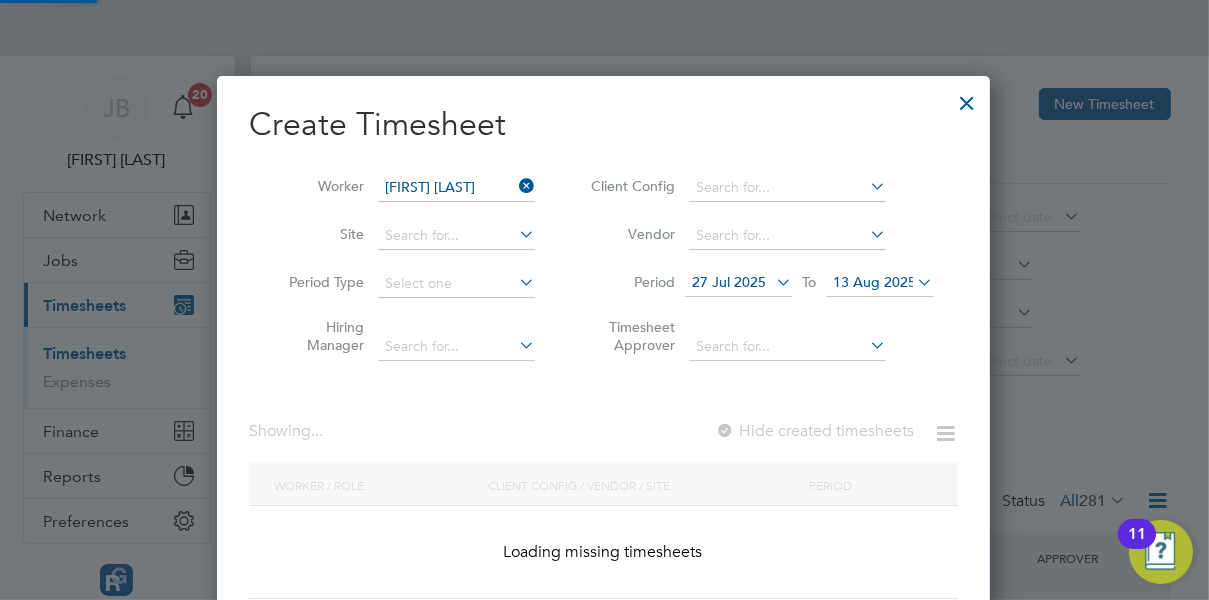 scroll, scrollTop: 10, scrollLeft: 10, axis: both 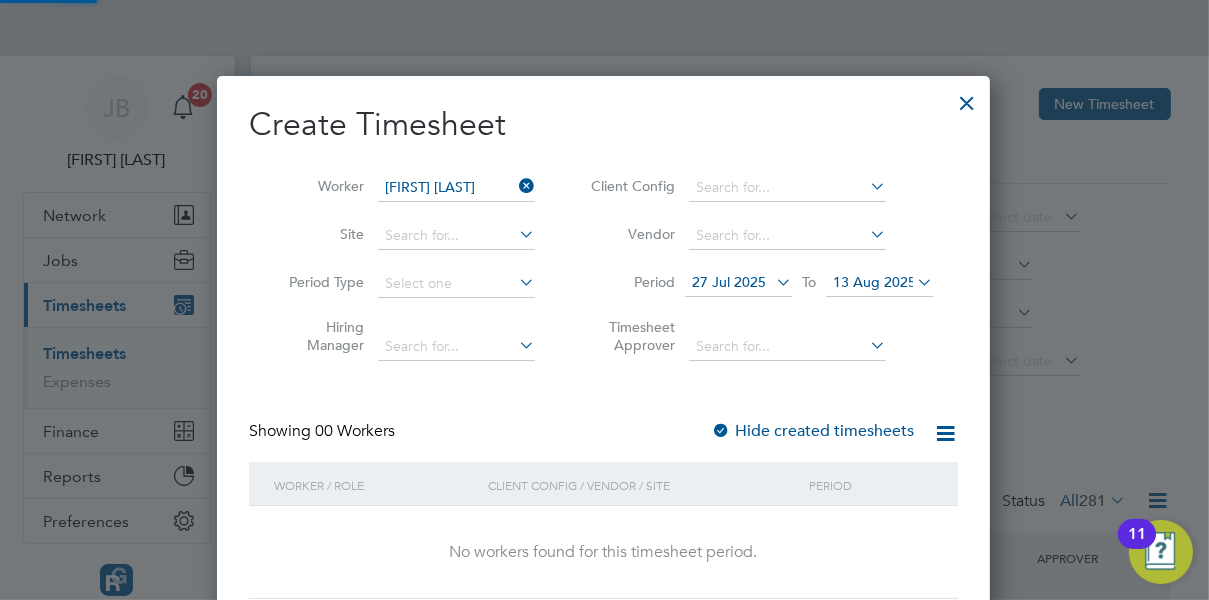click on "Hide created timesheets" at bounding box center (812, 431) 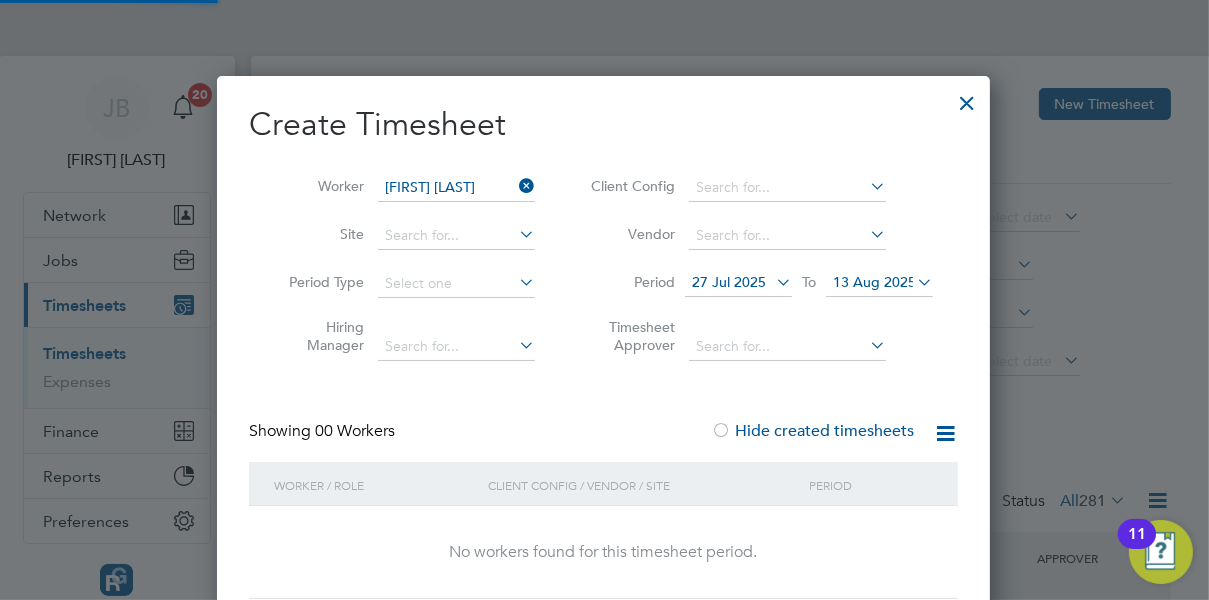 scroll, scrollTop: 563, scrollLeft: 774, axis: both 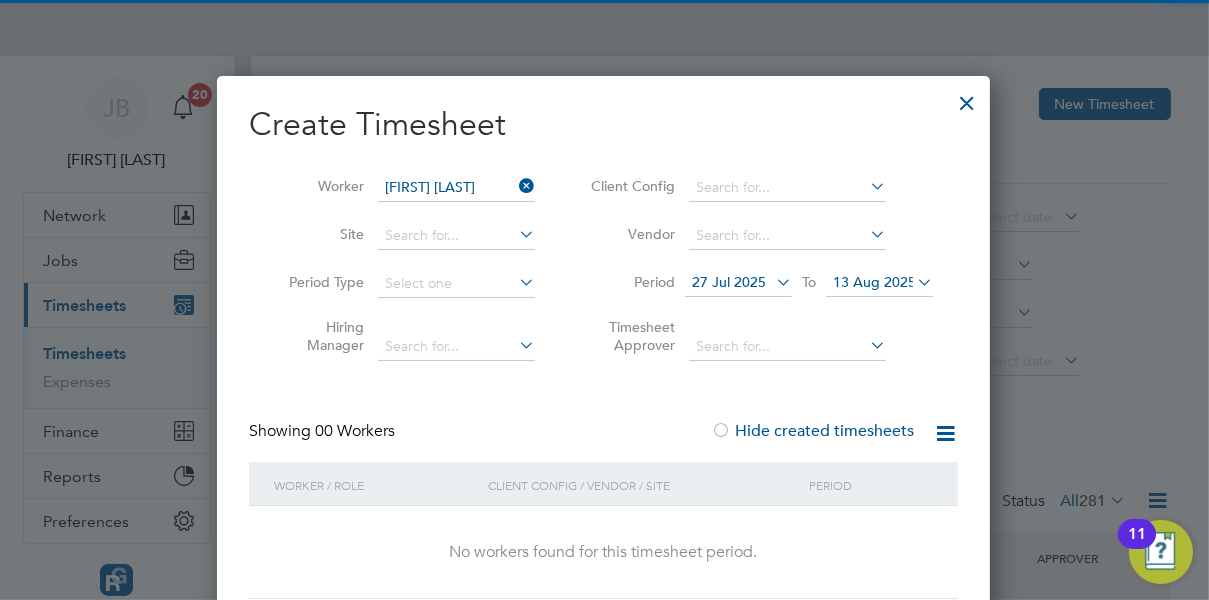 click on "Hide created timesheets" at bounding box center (812, 431) 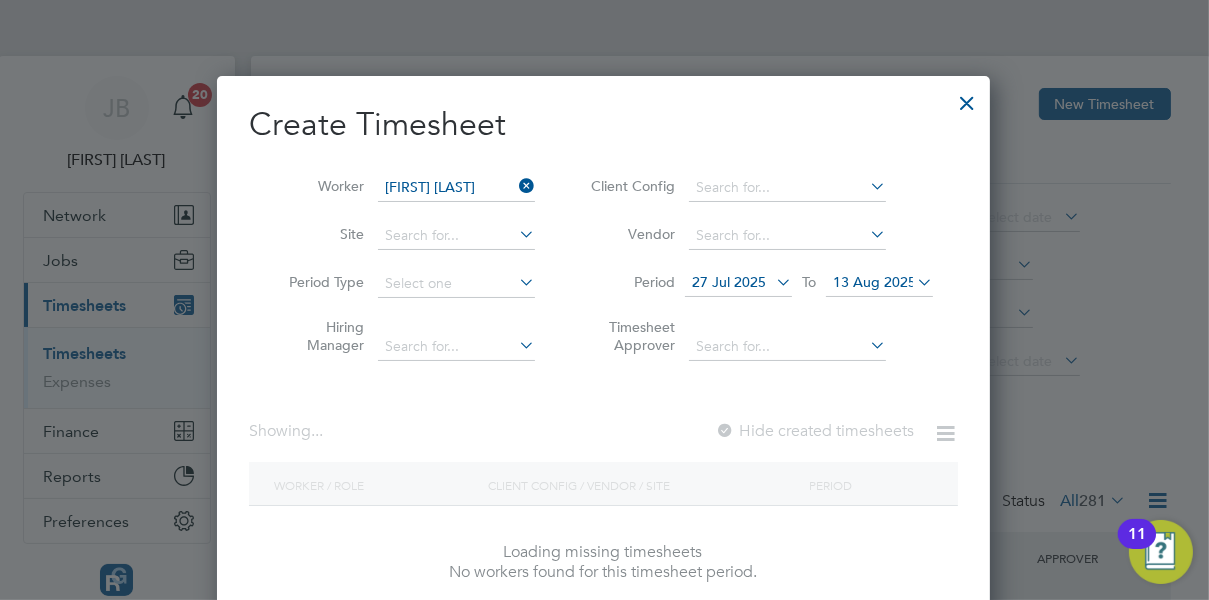 scroll, scrollTop: 10, scrollLeft: 10, axis: both 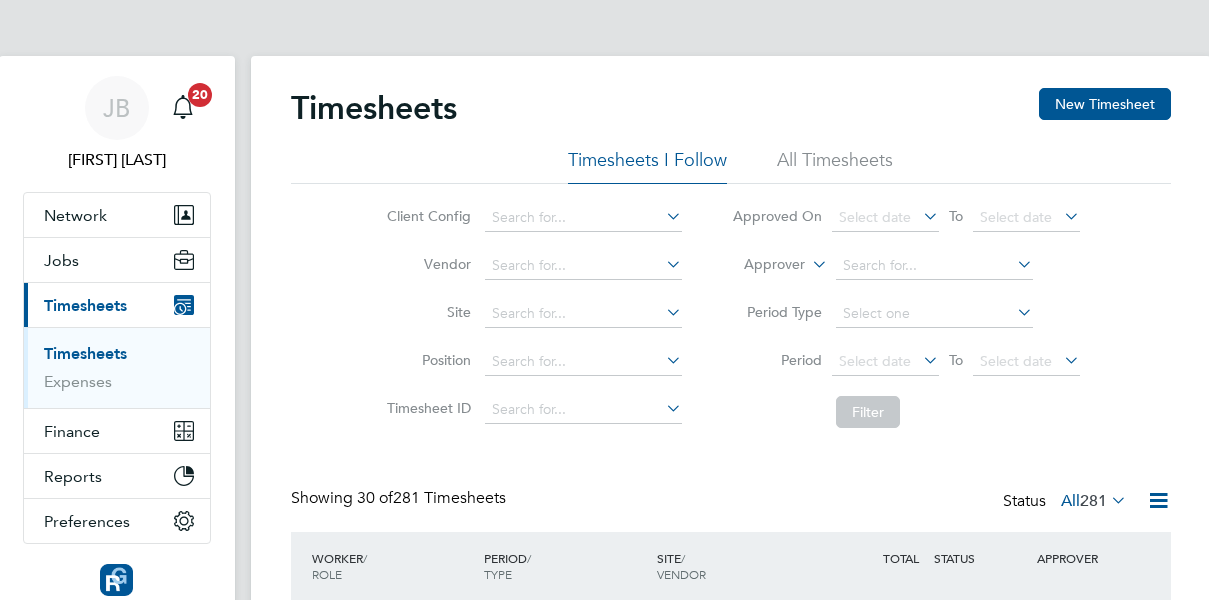 click on "New Timesheet" 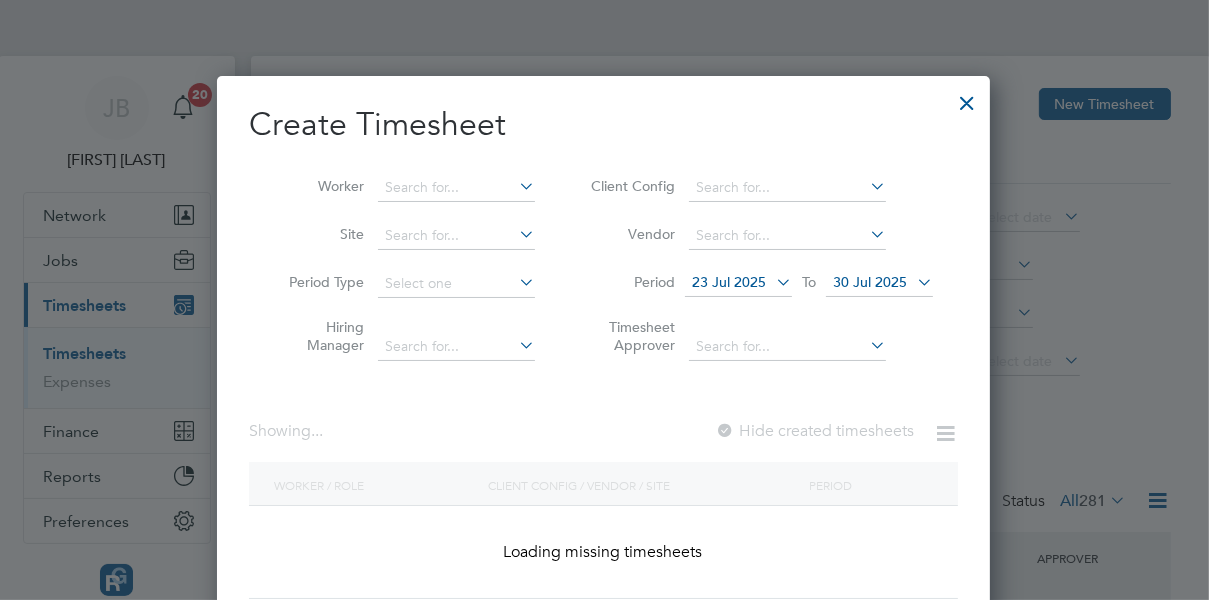 scroll, scrollTop: 10, scrollLeft: 10, axis: both 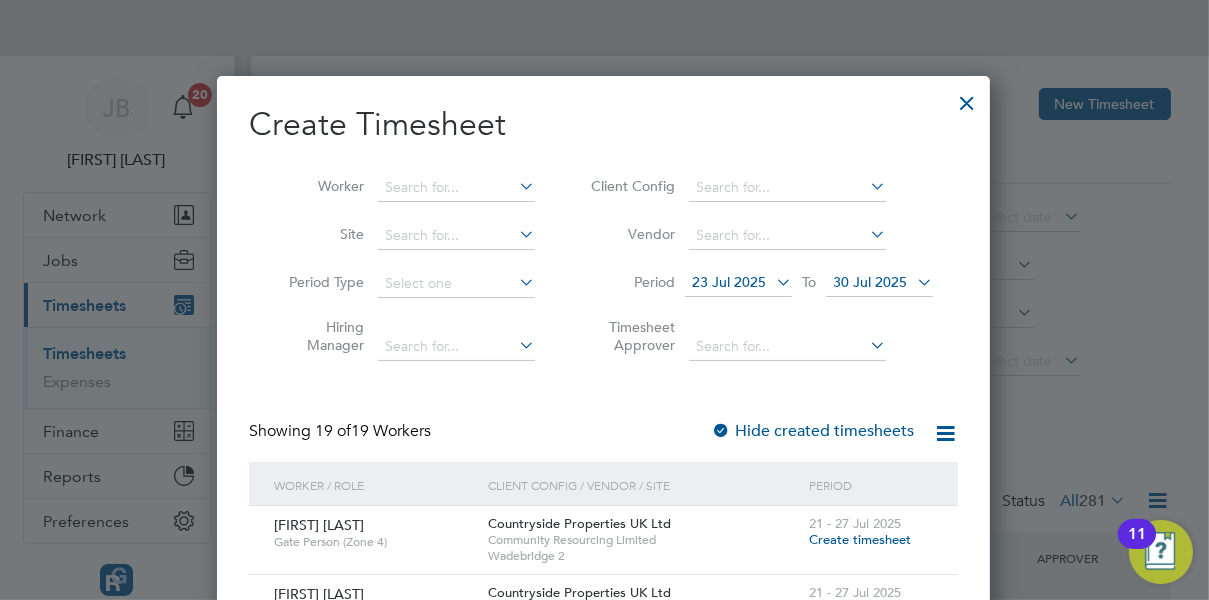 click on "Worker" at bounding box center [319, 186] 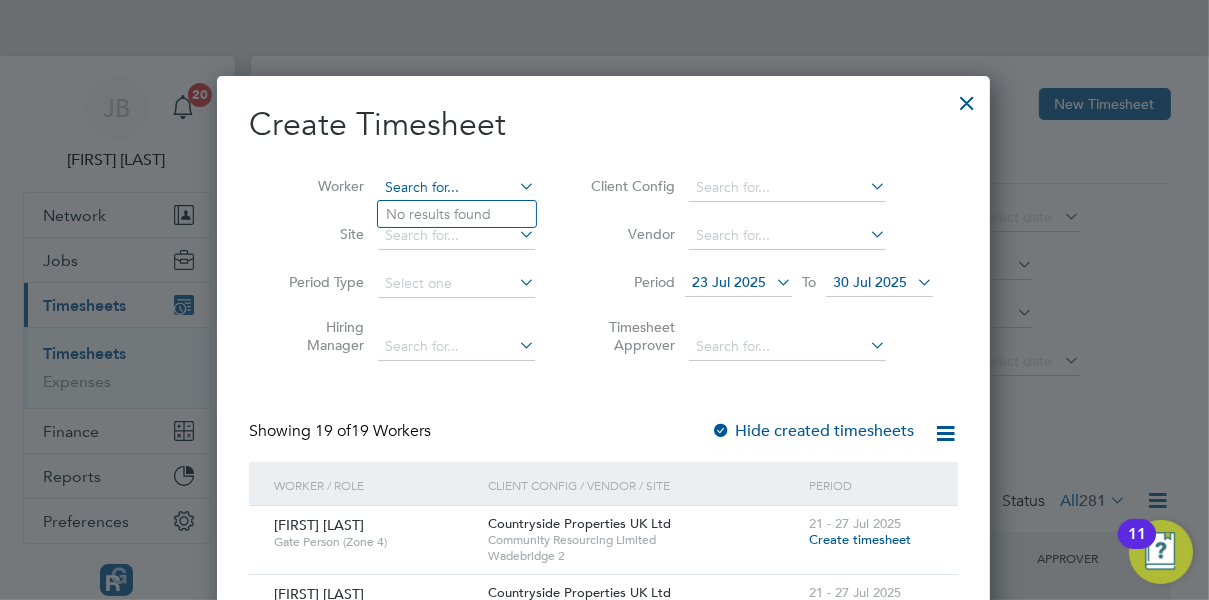 click at bounding box center [456, 188] 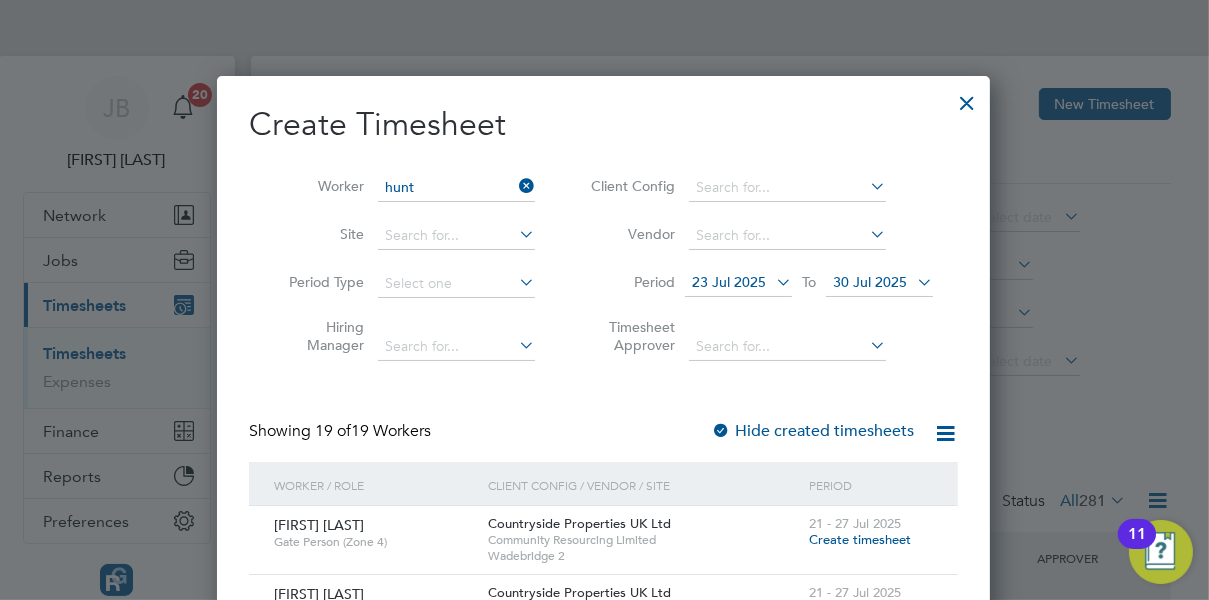 click on "[FIRST]  [LAST]" 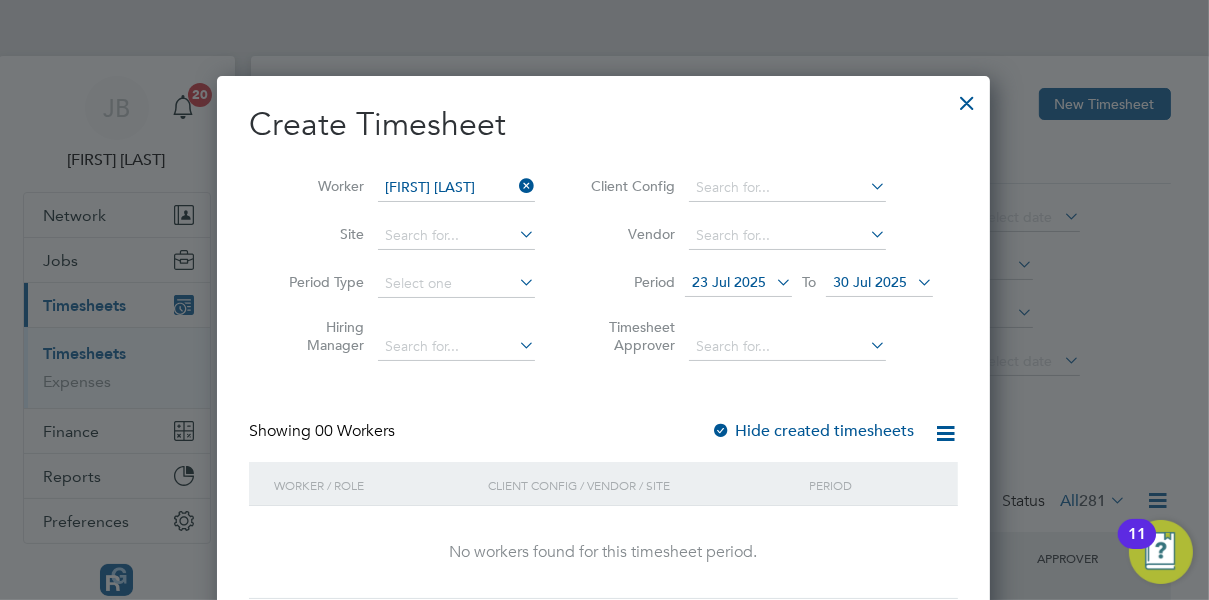 click on "30 Jul 2025" at bounding box center (870, 282) 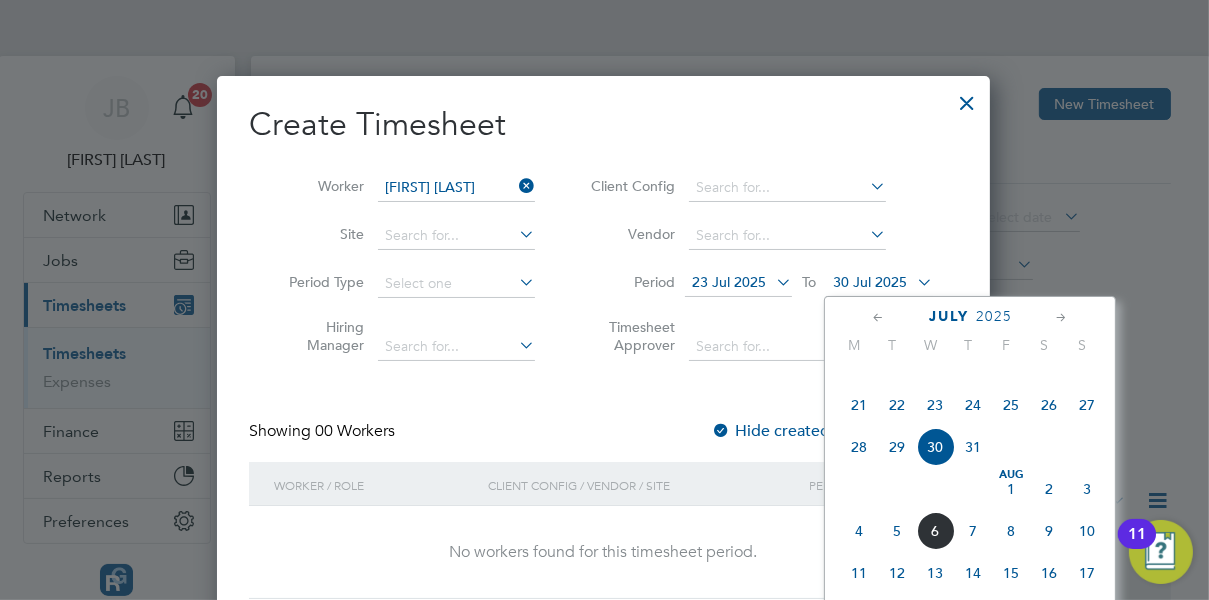 click on "6" 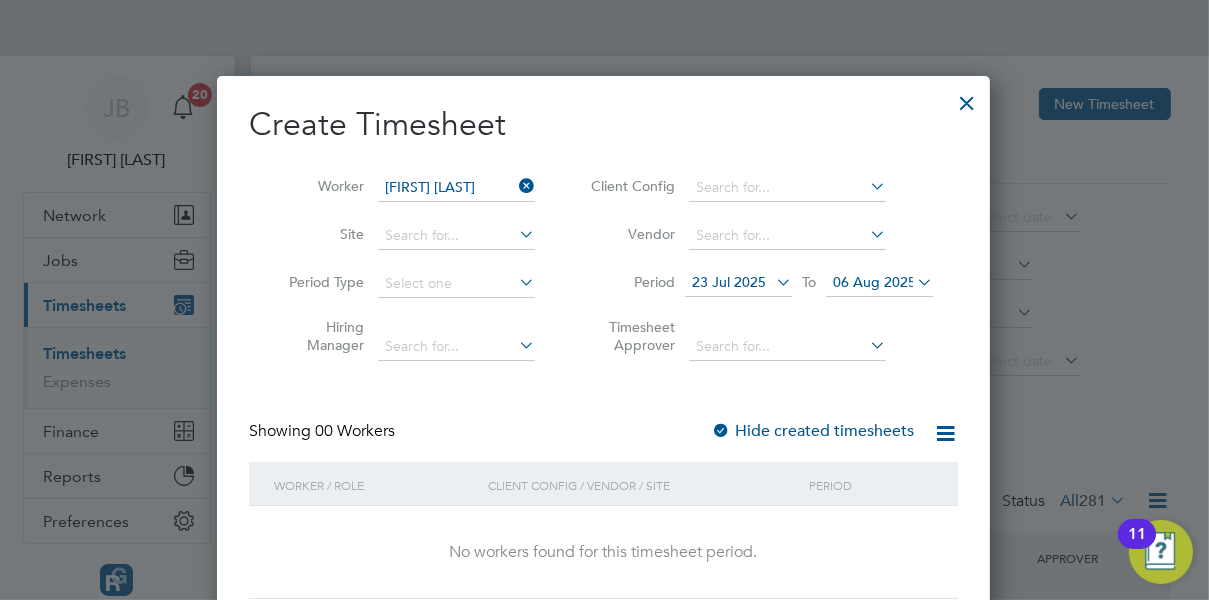 click at bounding box center (772, 282) 